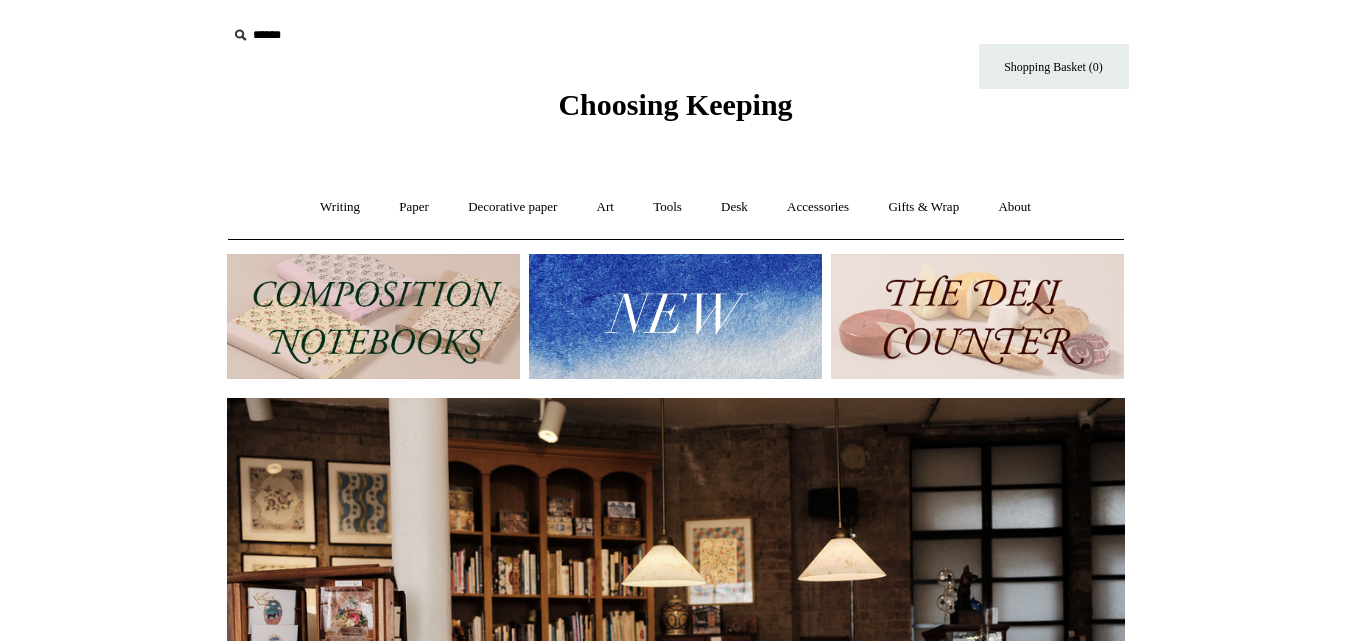 scroll, scrollTop: 0, scrollLeft: 0, axis: both 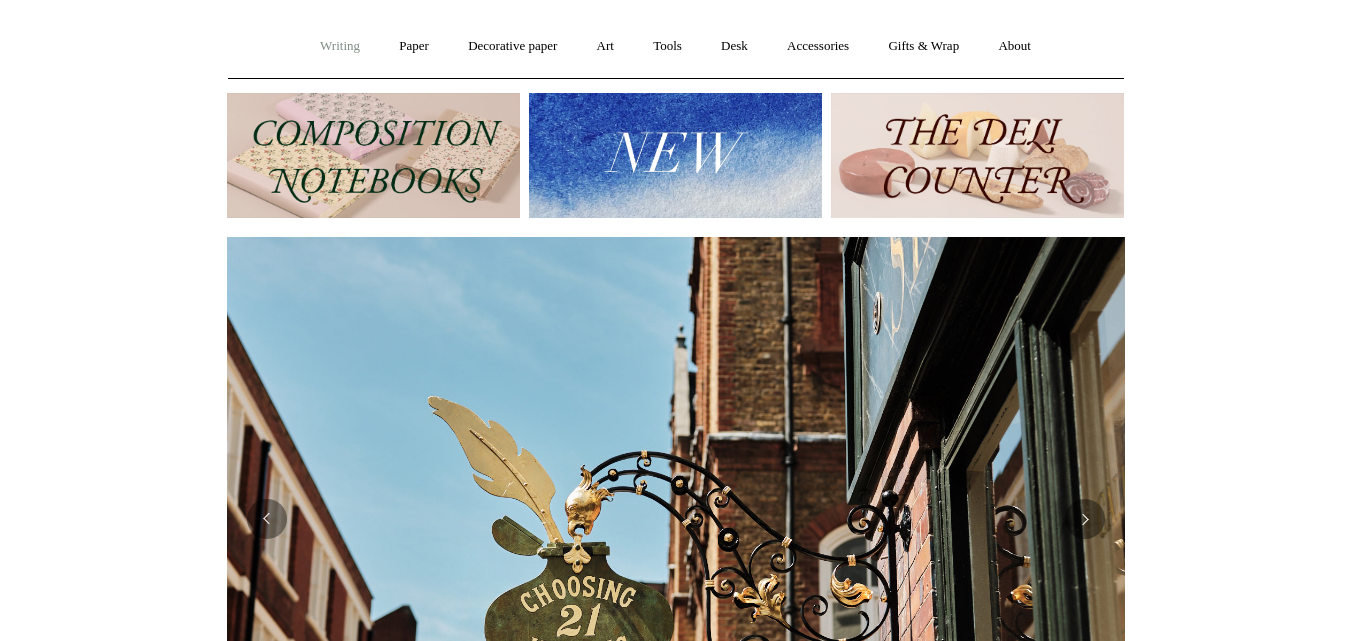 click on "Writing +" at bounding box center [340, 46] 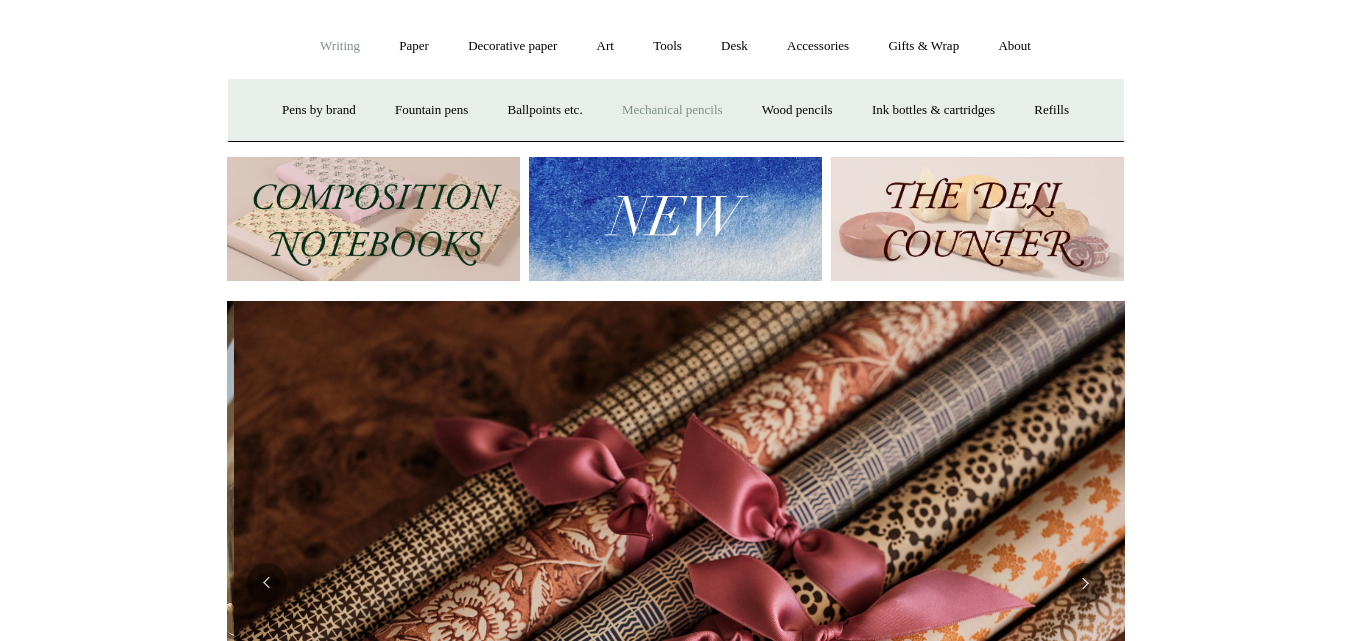scroll, scrollTop: 0, scrollLeft: 1796, axis: horizontal 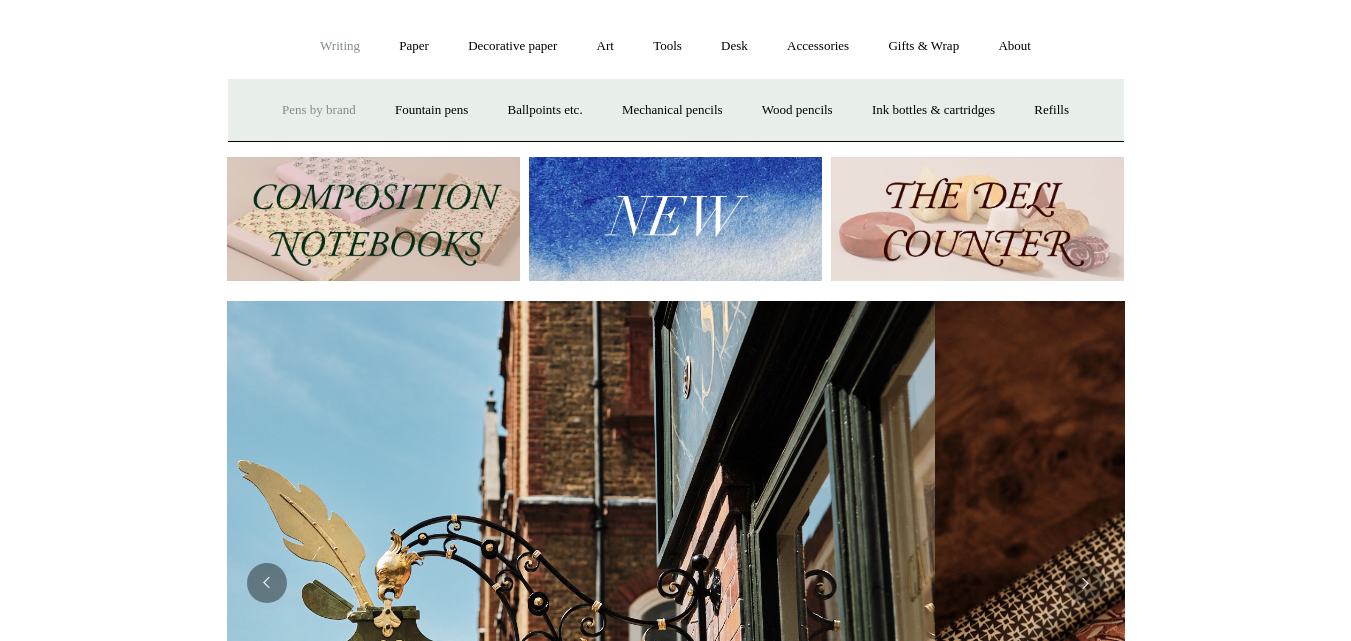 click on "Pens by brand +" at bounding box center [319, 110] 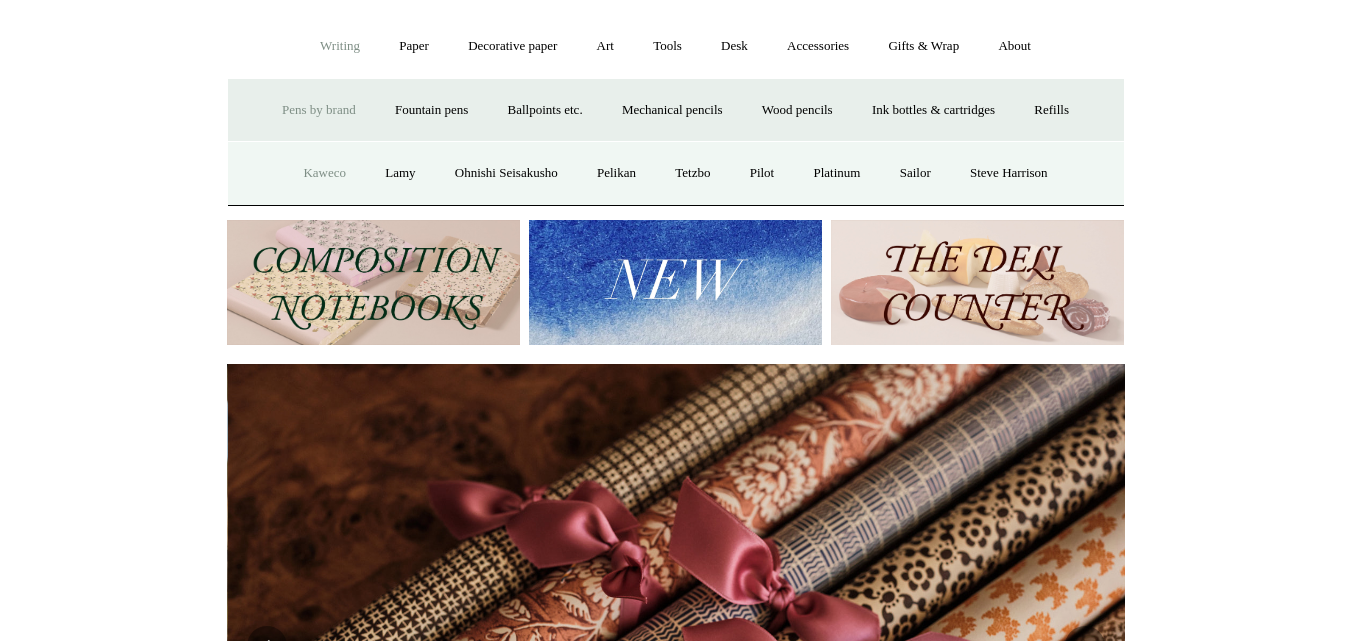 scroll, scrollTop: 0, scrollLeft: 1796, axis: horizontal 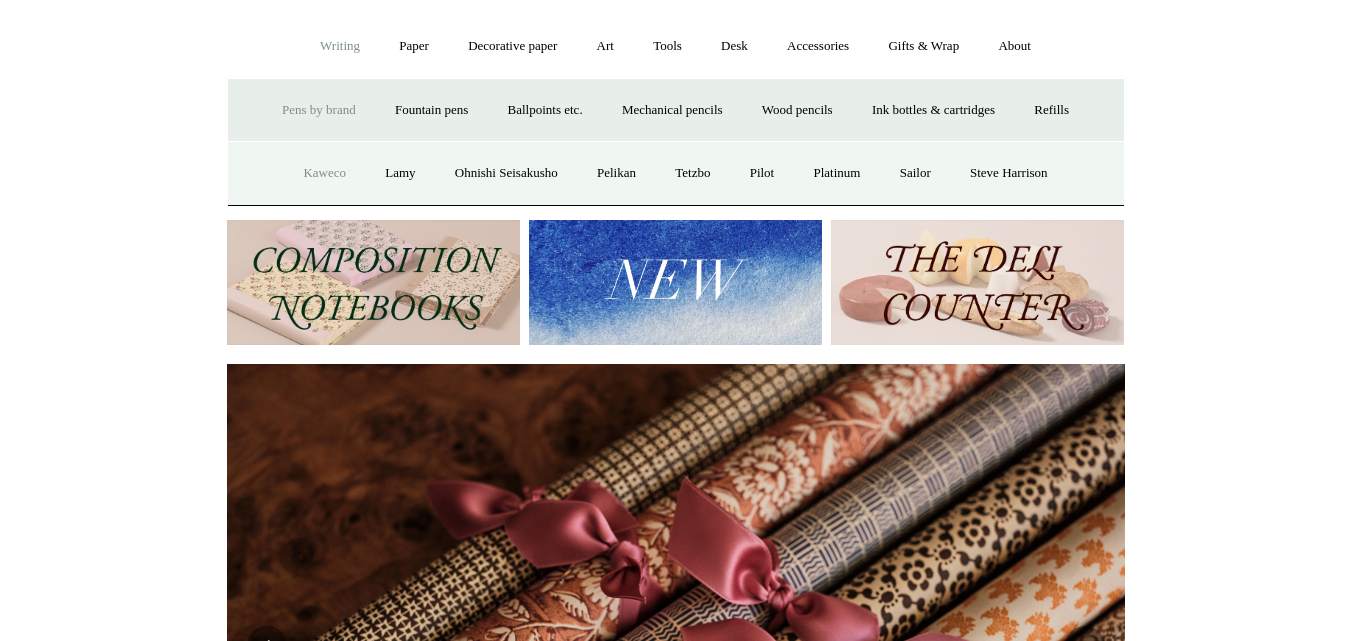 click on "Kaweco" at bounding box center (324, 173) 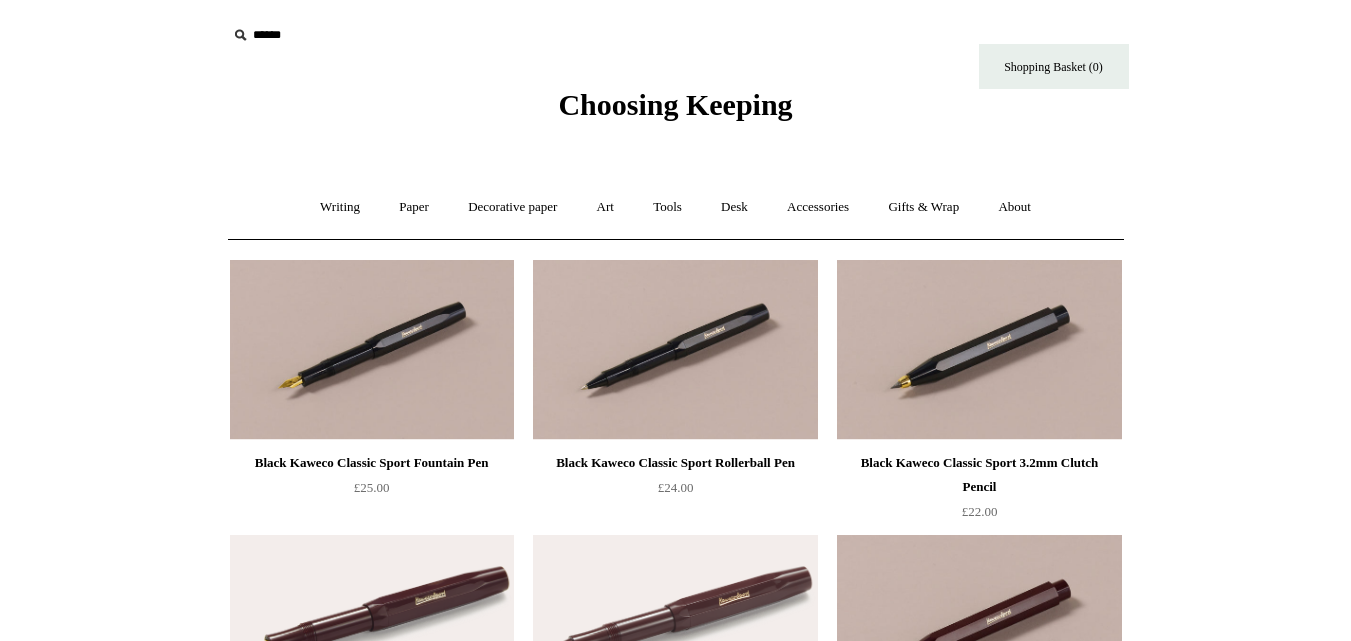 scroll, scrollTop: 0, scrollLeft: 0, axis: both 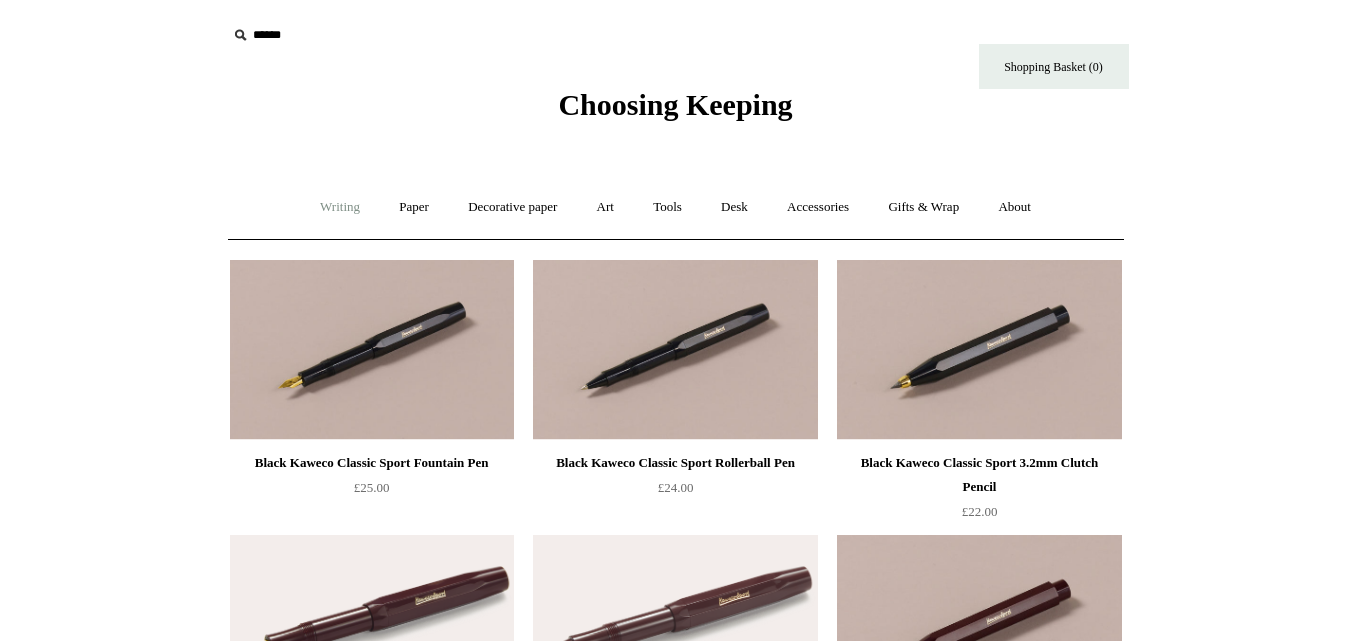 click on "Writing +" at bounding box center (340, 207) 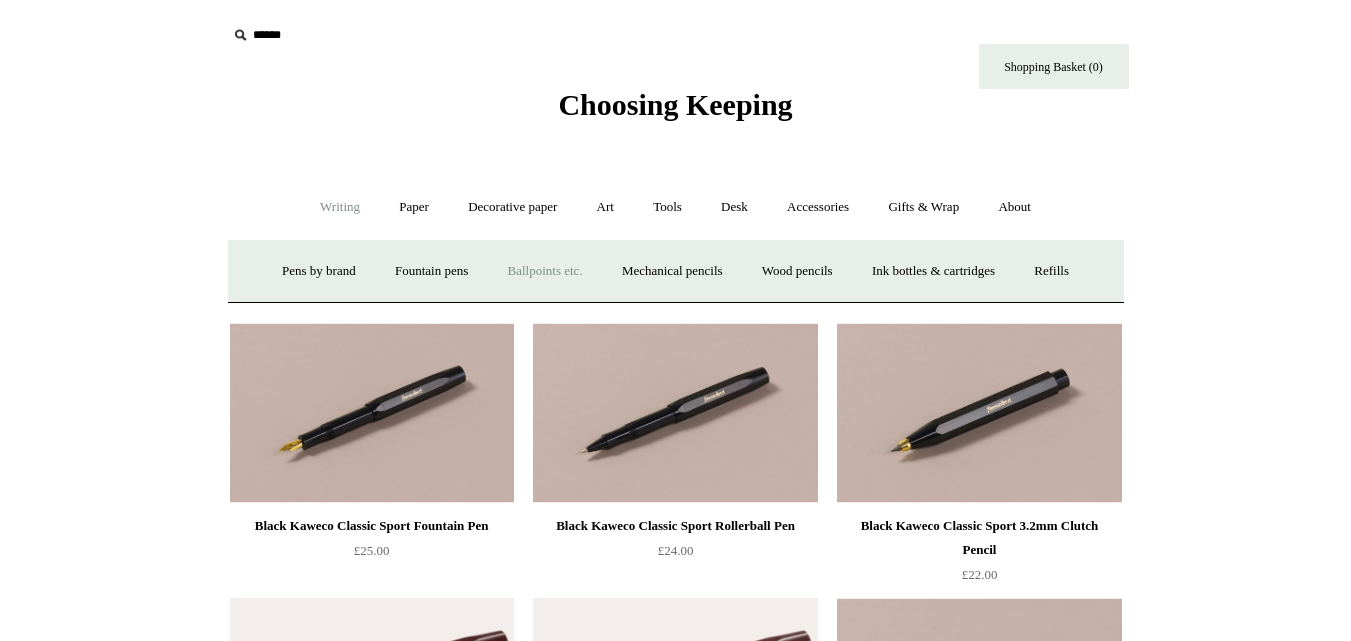 click on "Ballpoints etc. +" at bounding box center [545, 271] 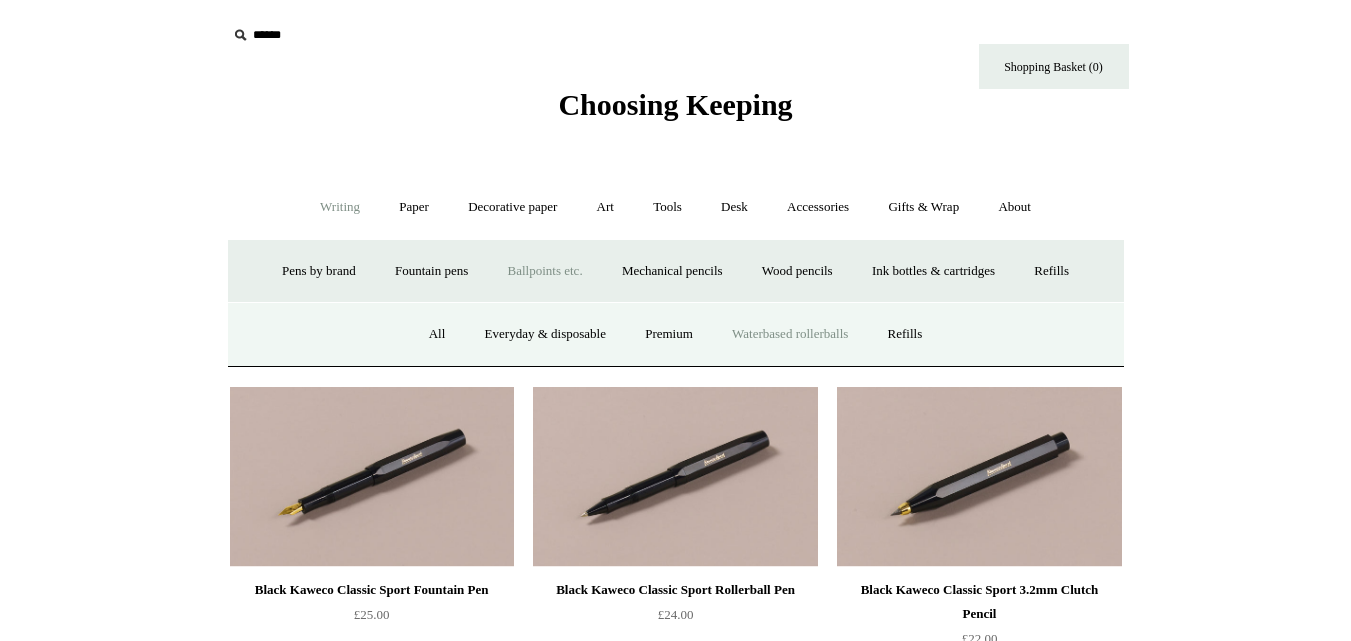 click on "Waterbased rollerballs" at bounding box center (790, 334) 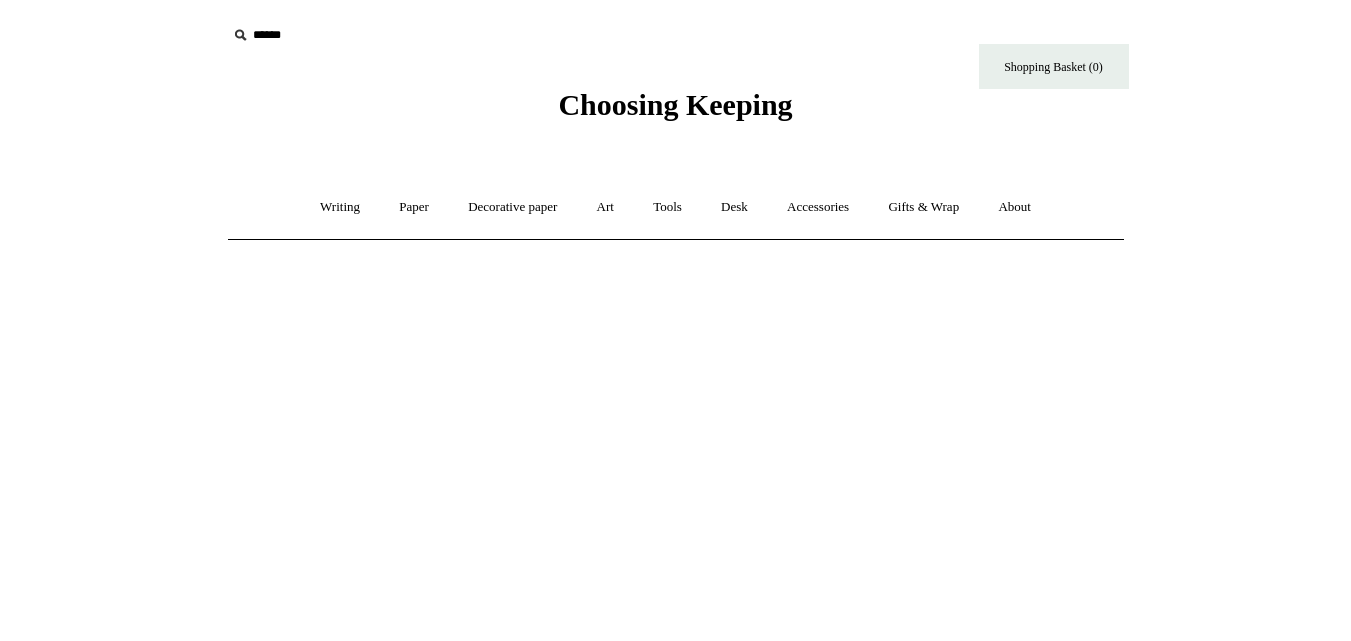 scroll, scrollTop: 0, scrollLeft: 0, axis: both 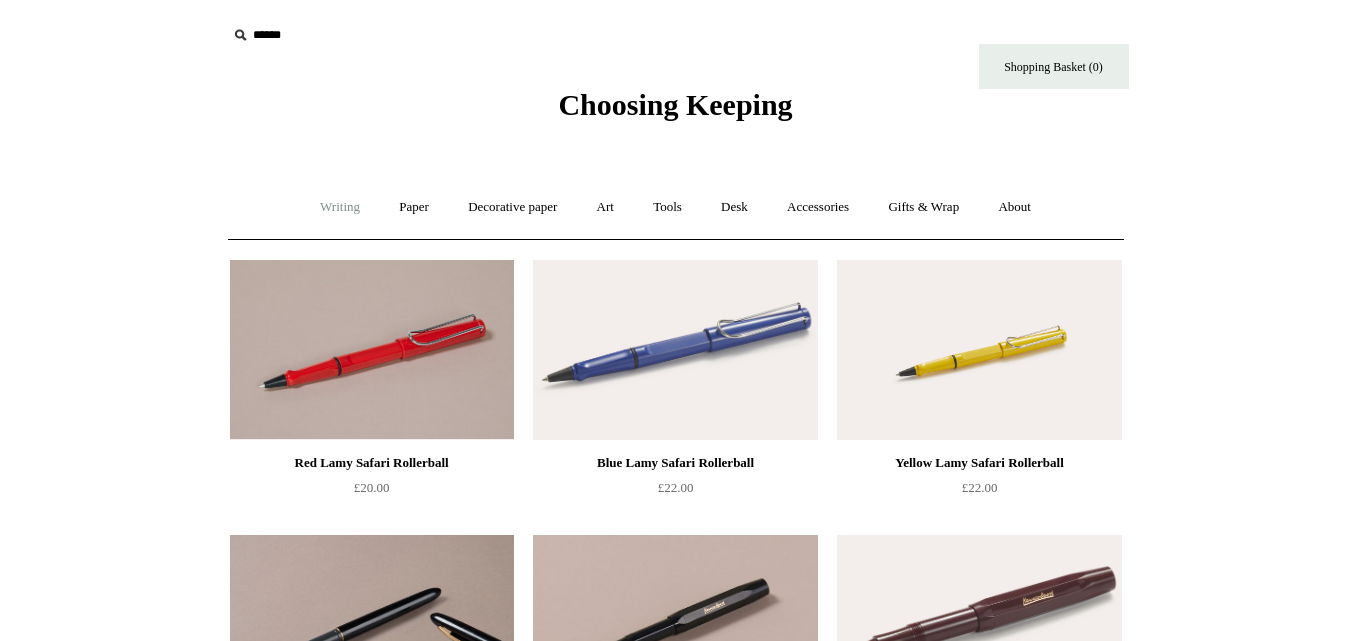 click on "Writing +" at bounding box center [340, 207] 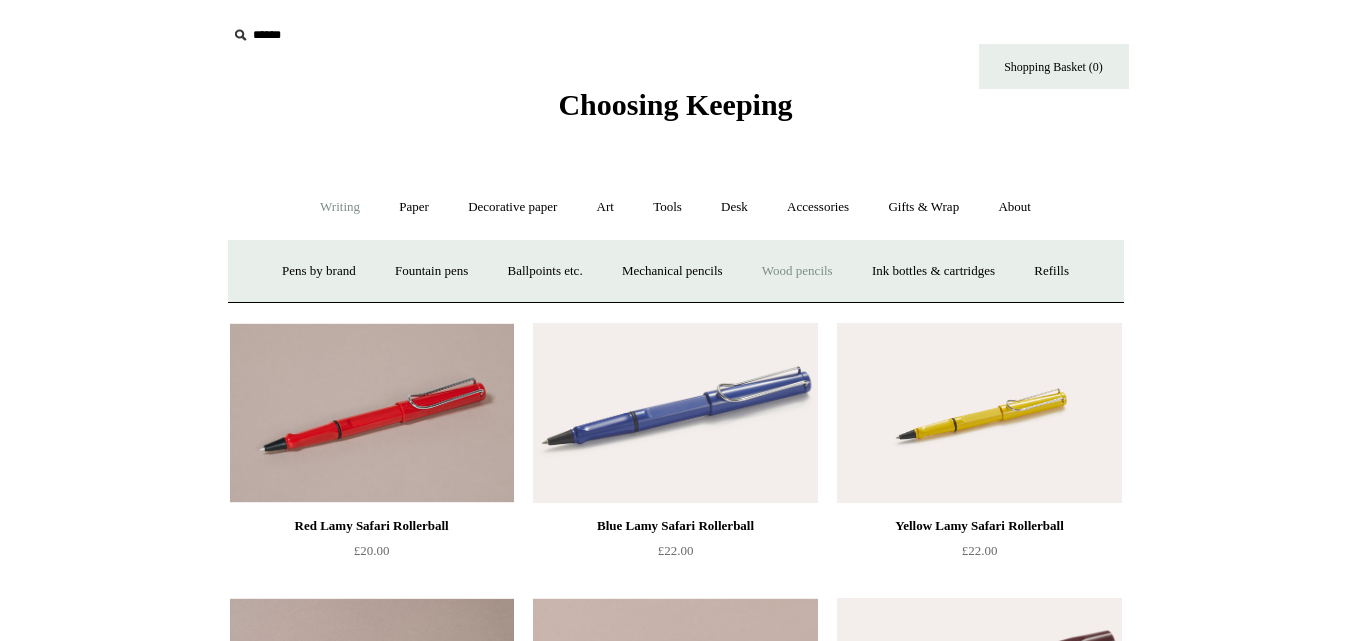 click on "Wood pencils +" at bounding box center [797, 271] 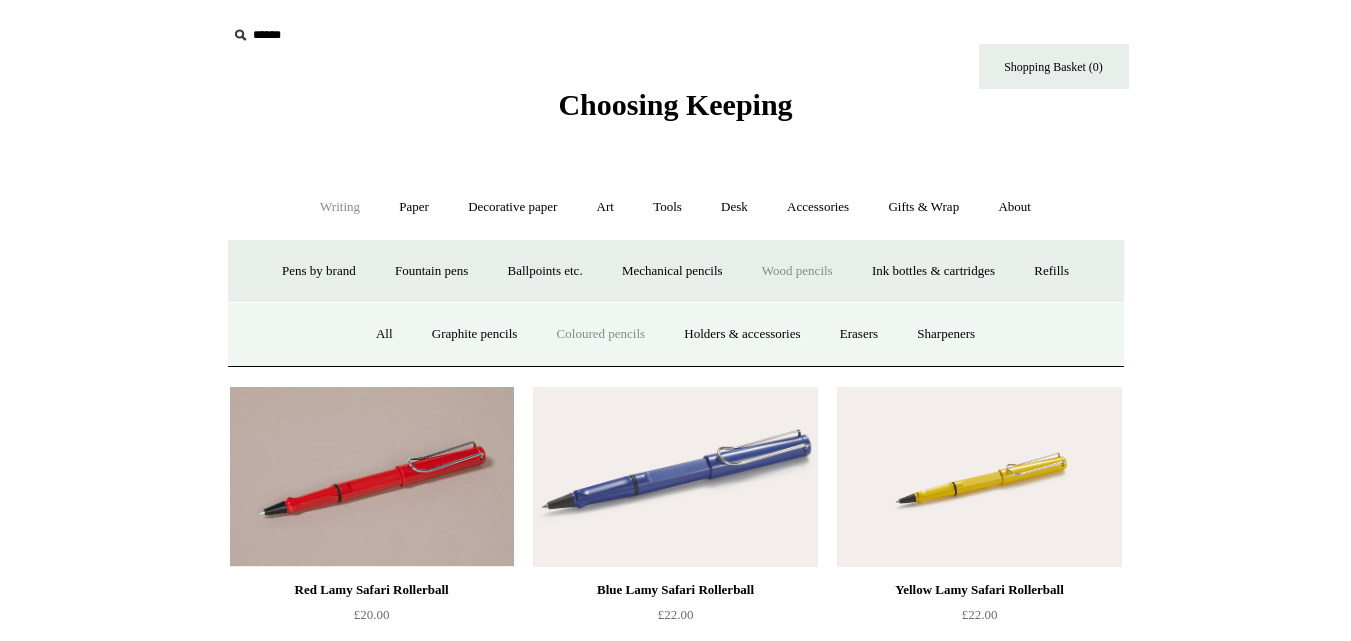 click on "Coloured pencils" at bounding box center [601, 334] 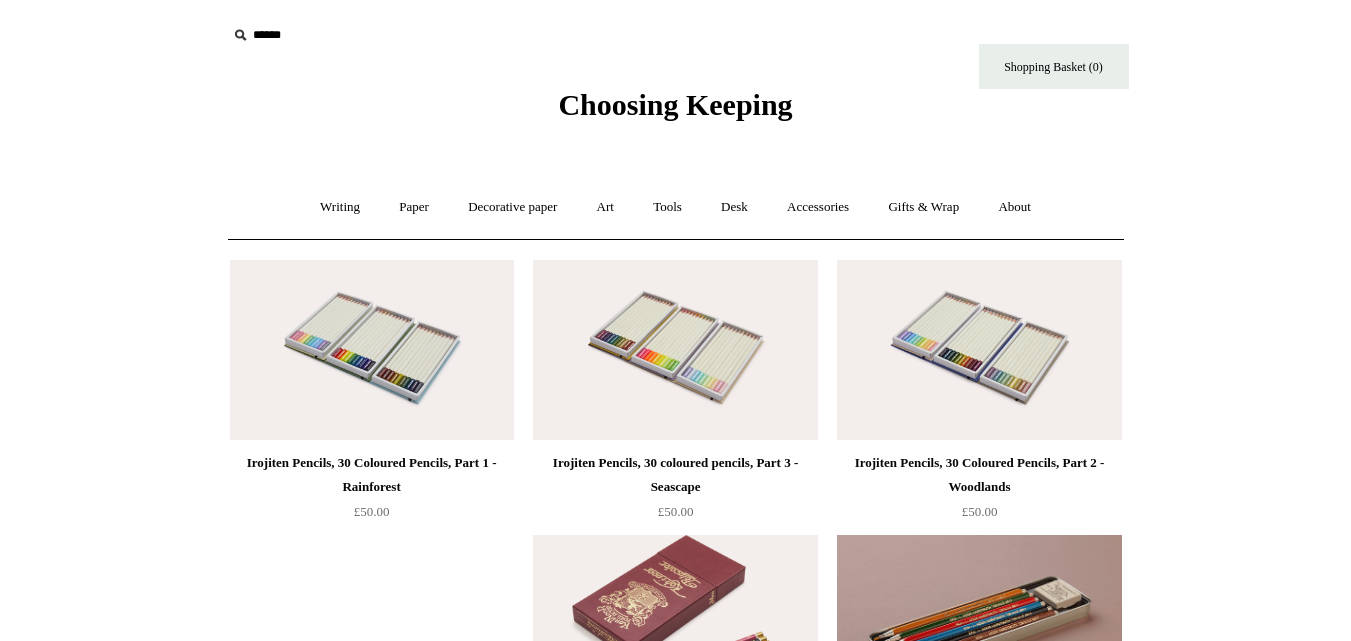 scroll, scrollTop: 0, scrollLeft: 0, axis: both 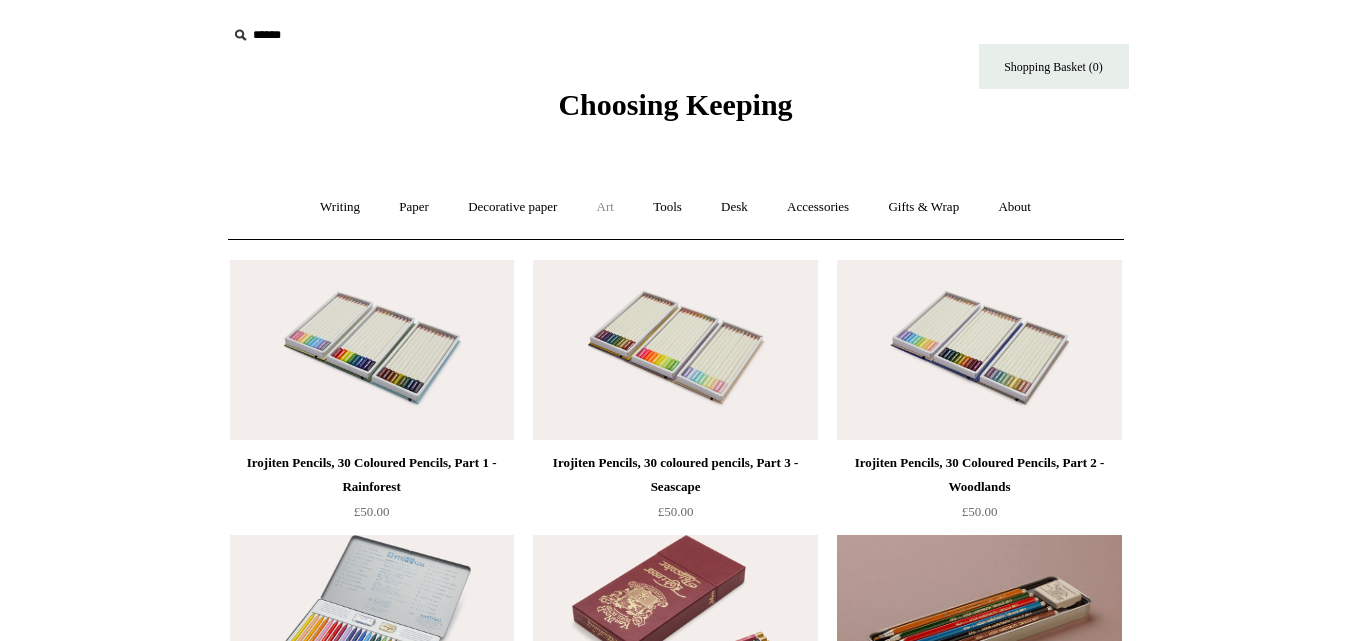 click on "Art +" at bounding box center [605, 207] 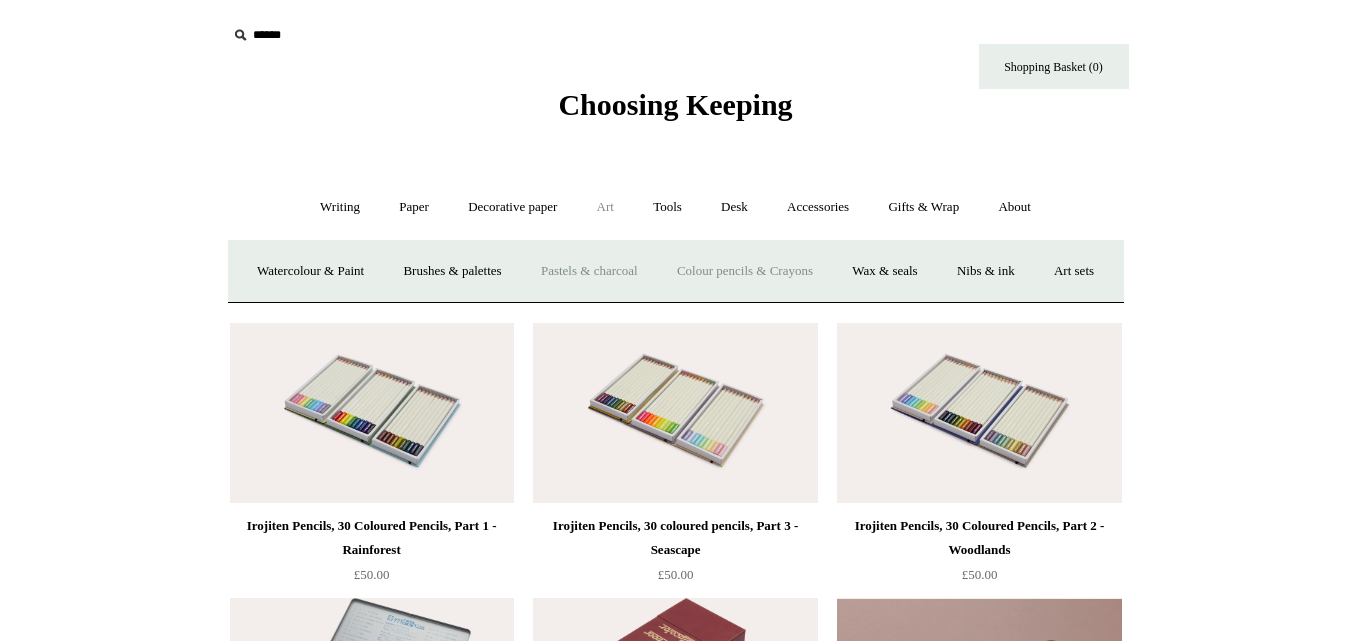 click on "Pastels & charcoal" at bounding box center (589, 271) 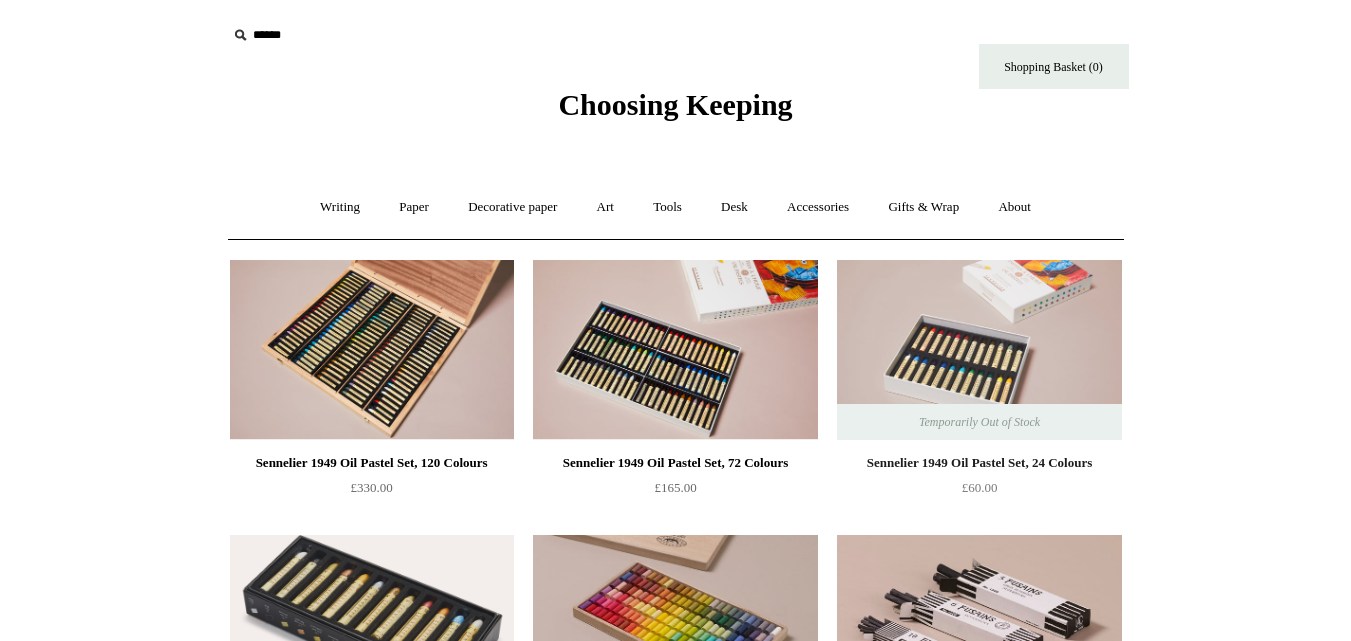 scroll, scrollTop: 0, scrollLeft: 0, axis: both 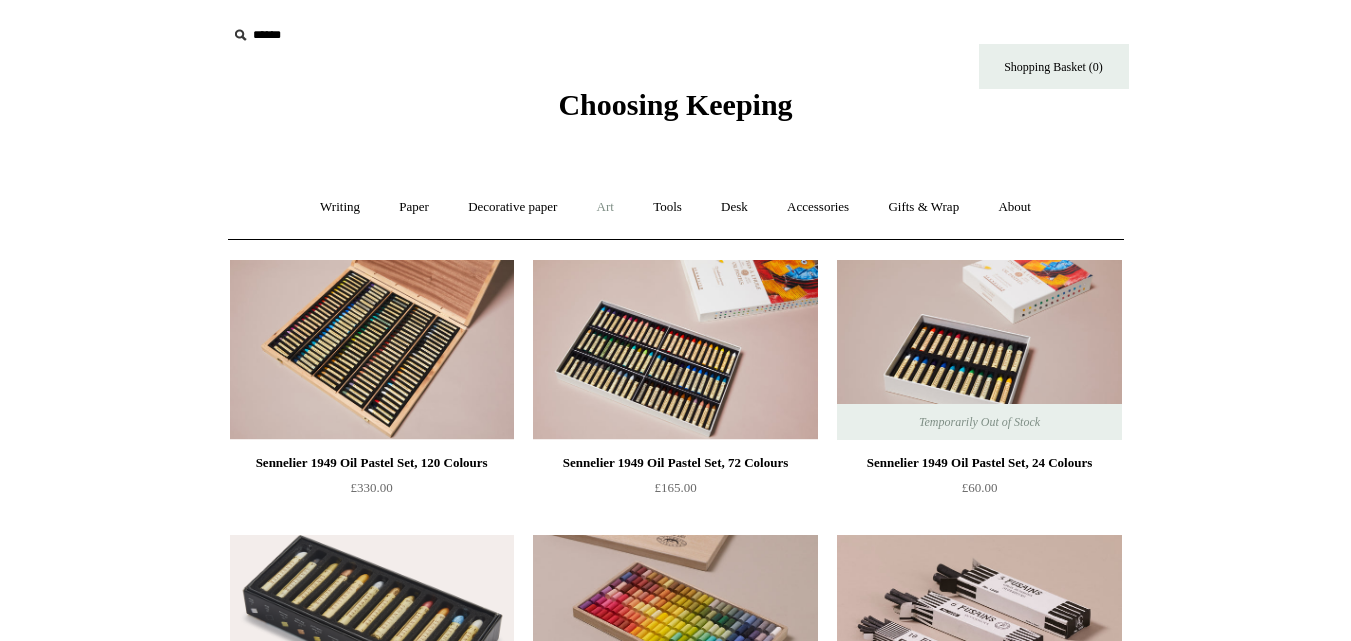 click on "Art +" at bounding box center (605, 207) 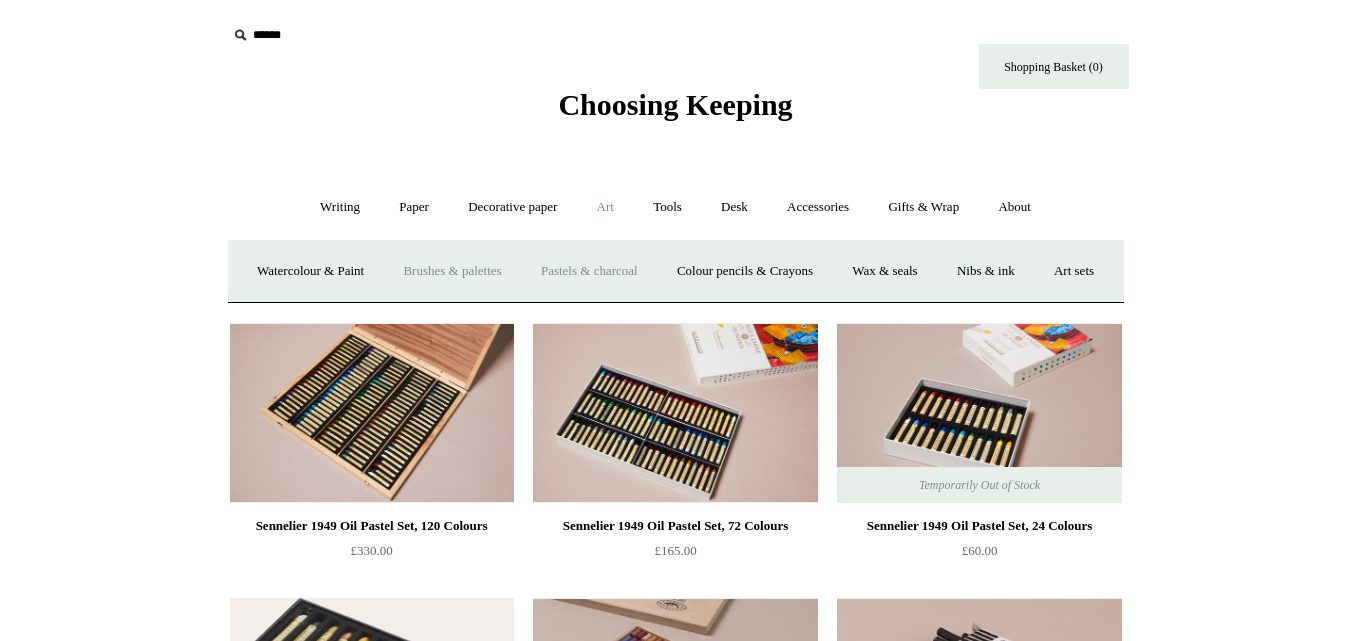 click on "Brushes & palettes" at bounding box center [452, 271] 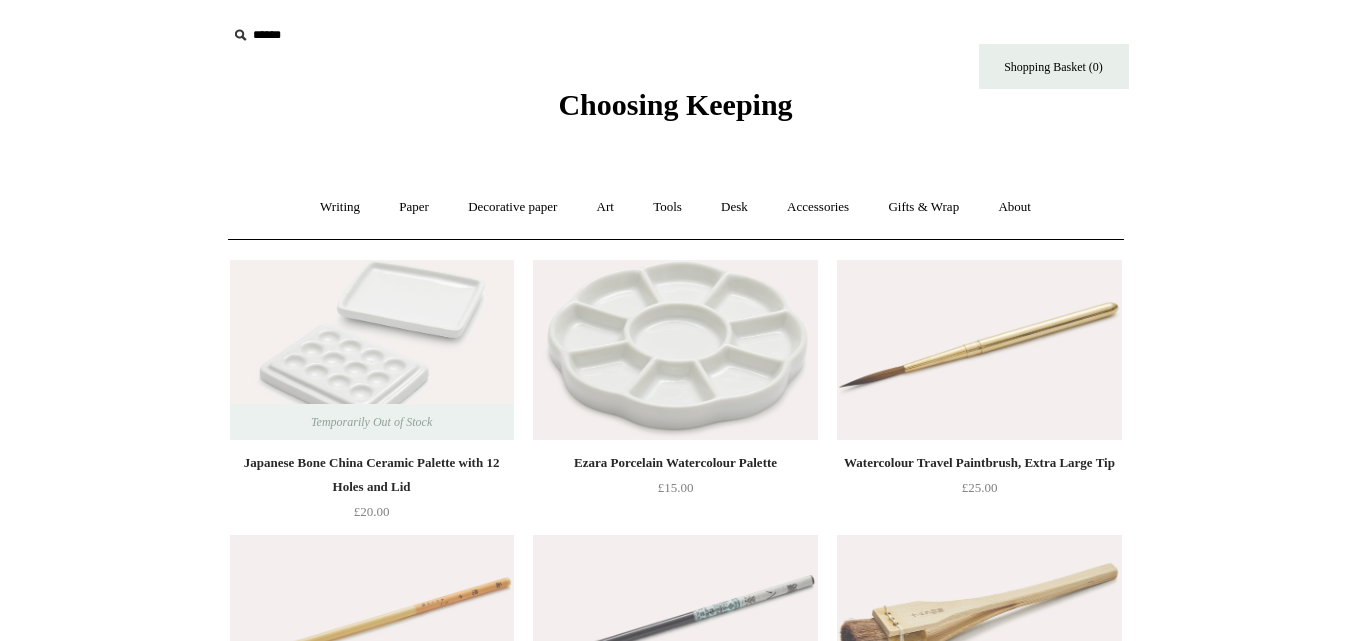 scroll, scrollTop: 0, scrollLeft: 0, axis: both 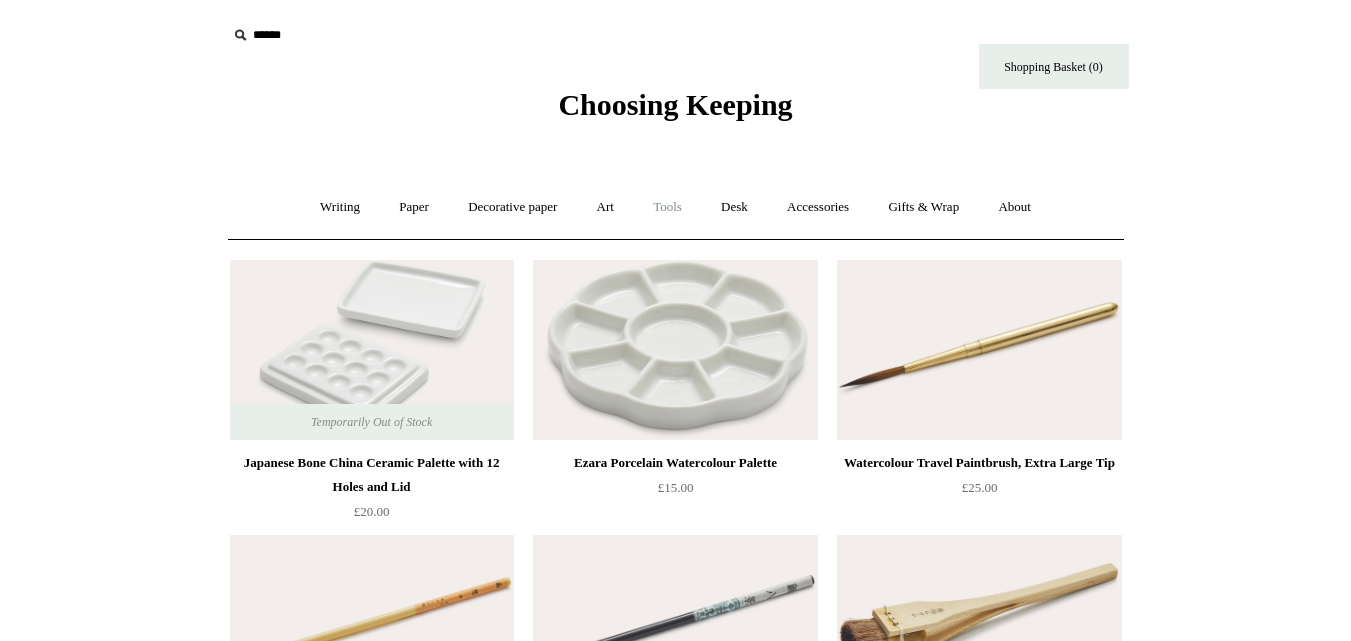 click on "Tools +" at bounding box center (667, 207) 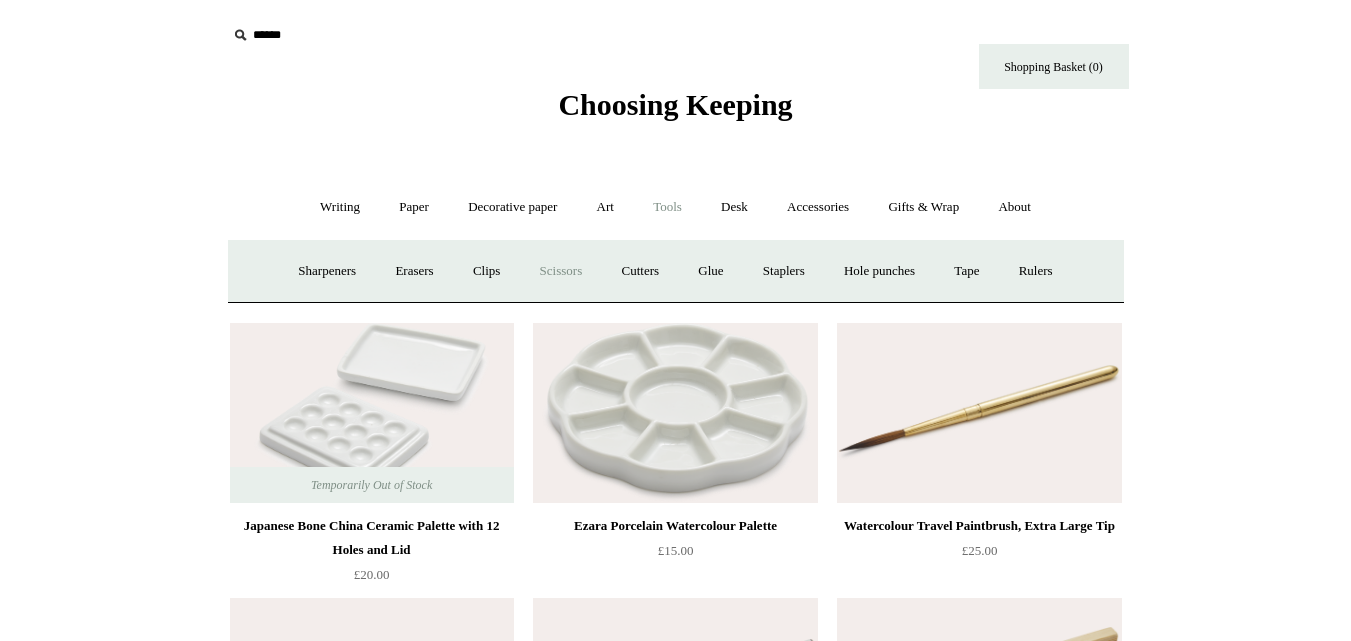 click on "Scissors" at bounding box center (561, 271) 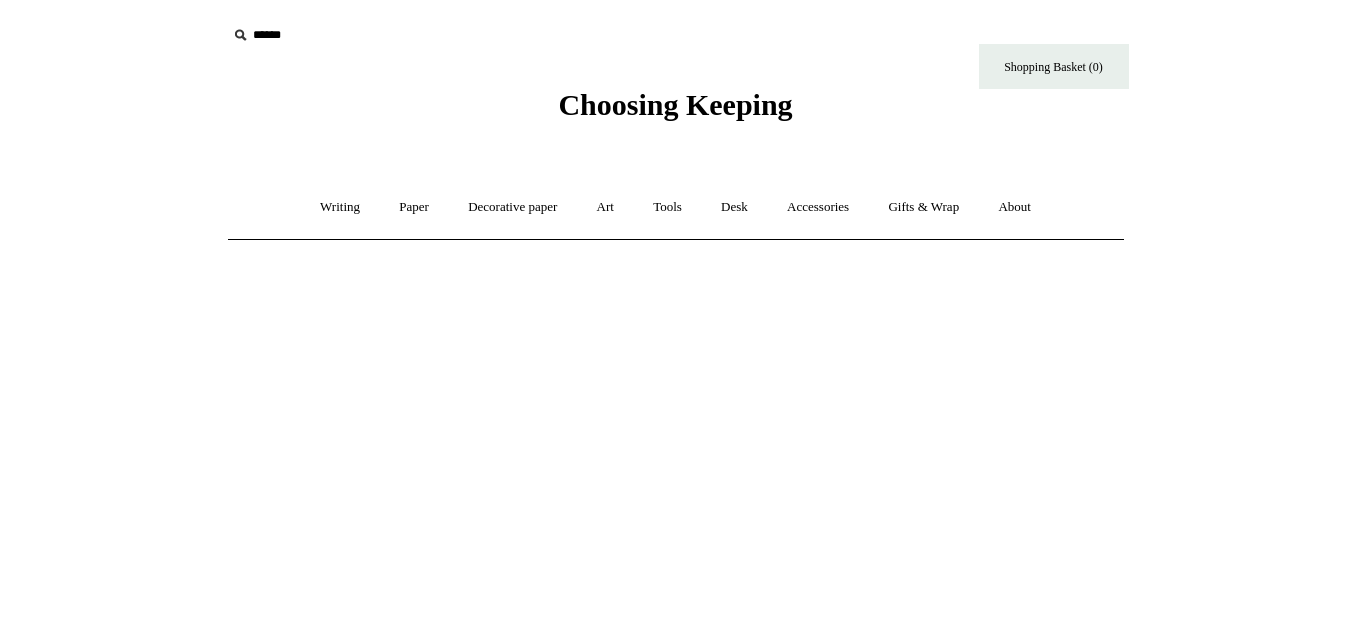 scroll, scrollTop: 0, scrollLeft: 0, axis: both 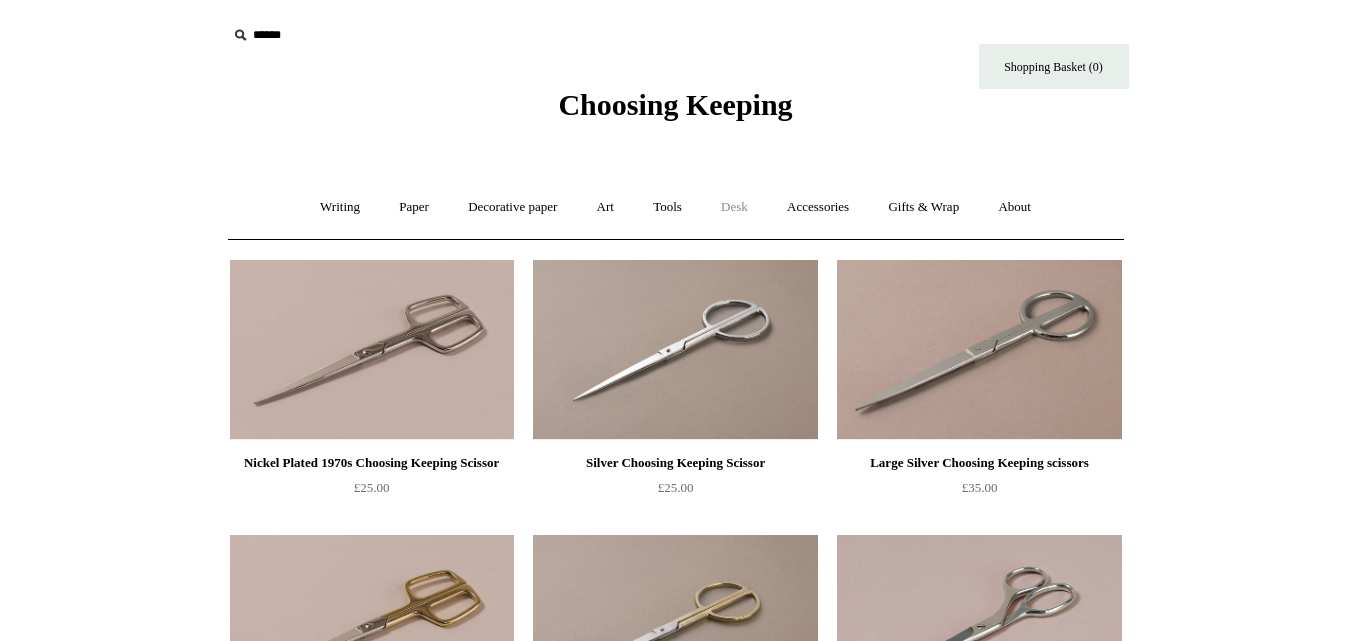 click on "Desk +" at bounding box center (734, 207) 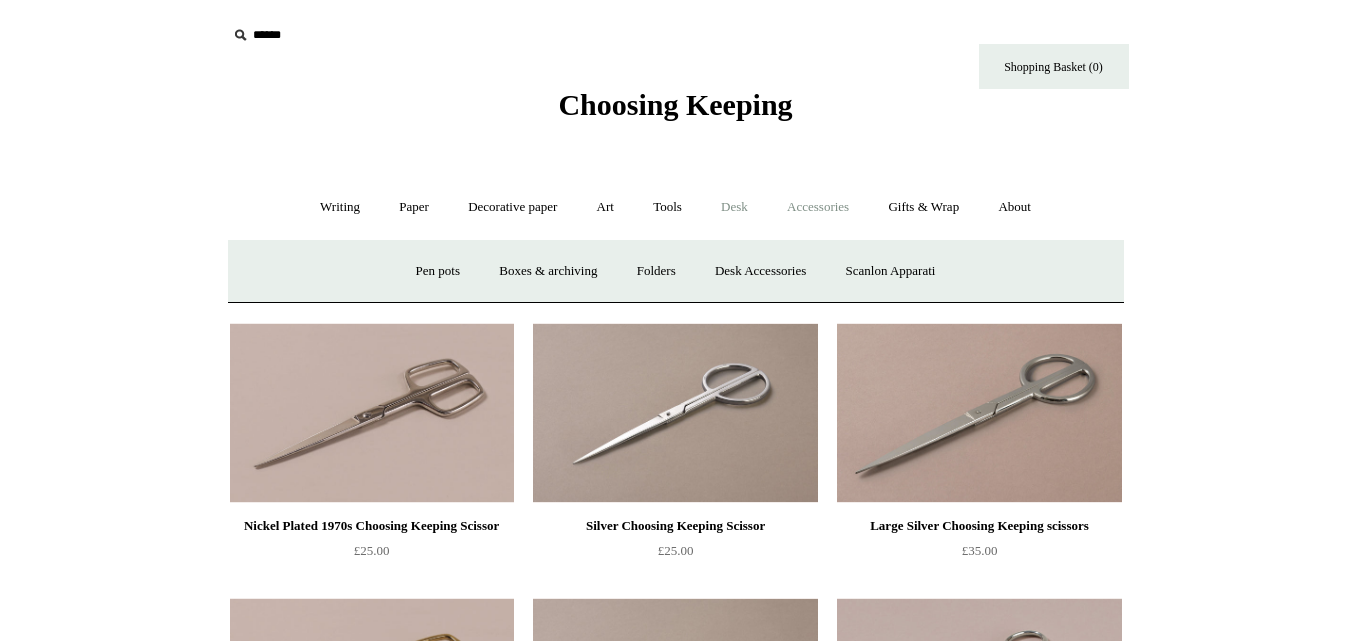 click on "Accessories +" at bounding box center (818, 207) 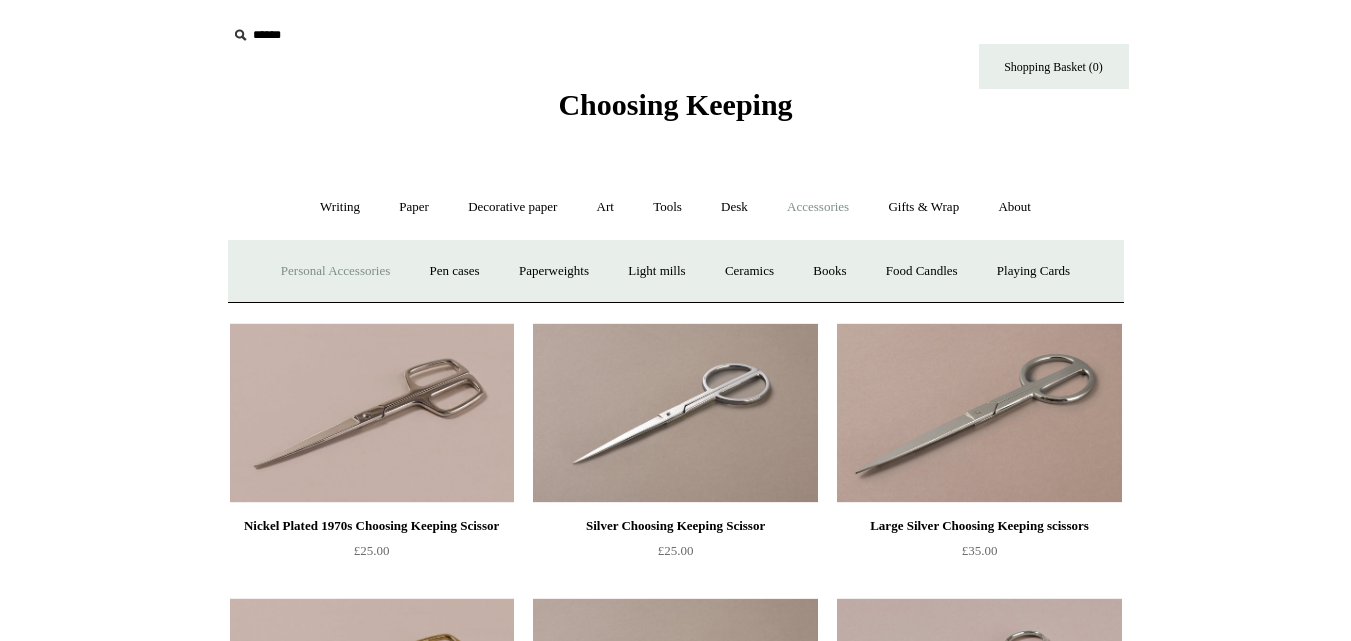 click on "Personal Accessories +" at bounding box center (335, 271) 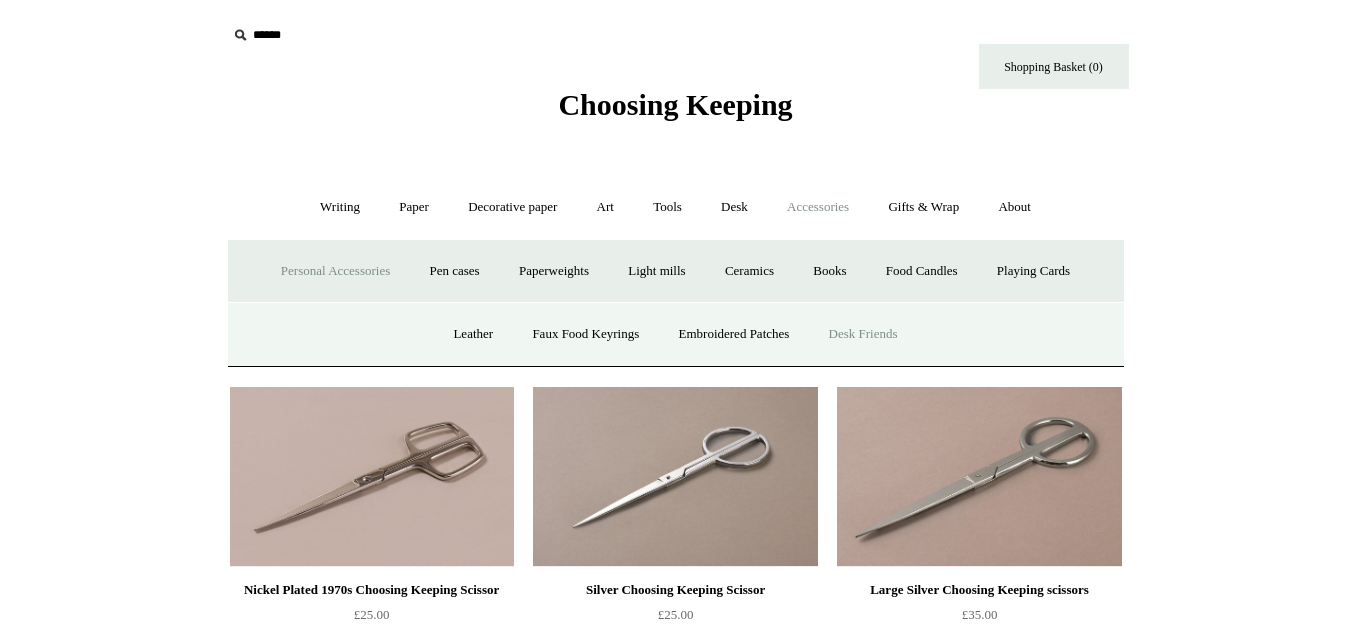 click on "Desk Friends" at bounding box center [863, 334] 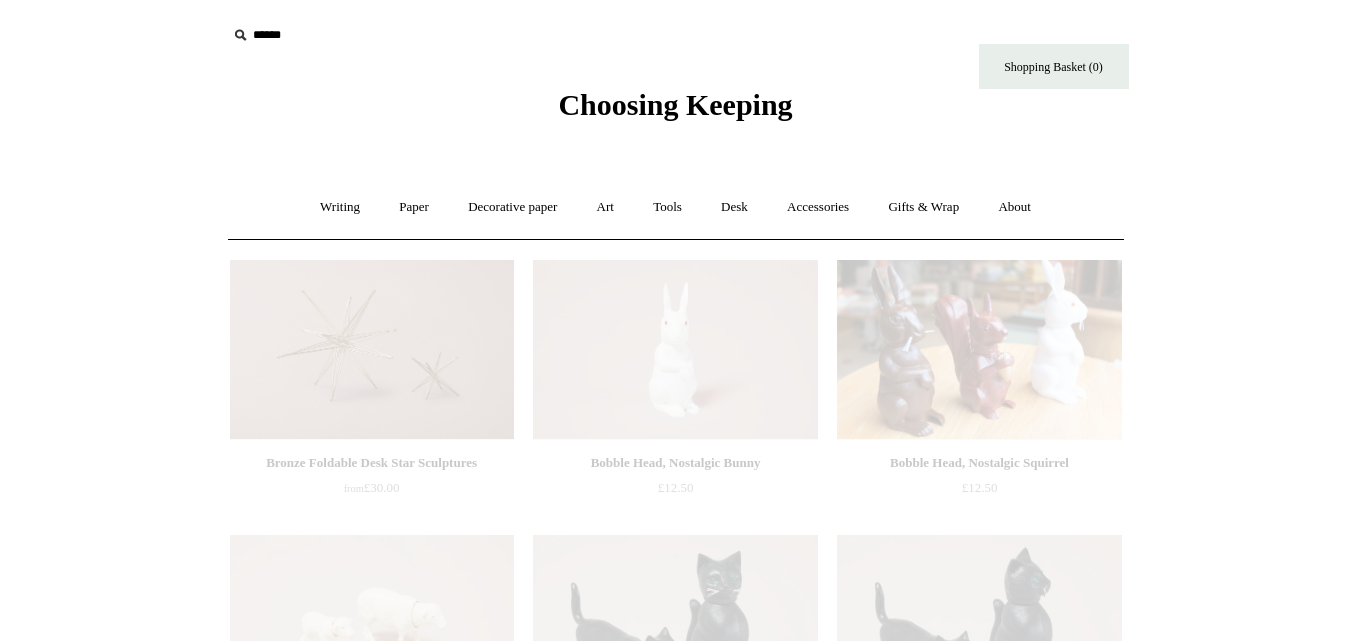 scroll, scrollTop: 0, scrollLeft: 0, axis: both 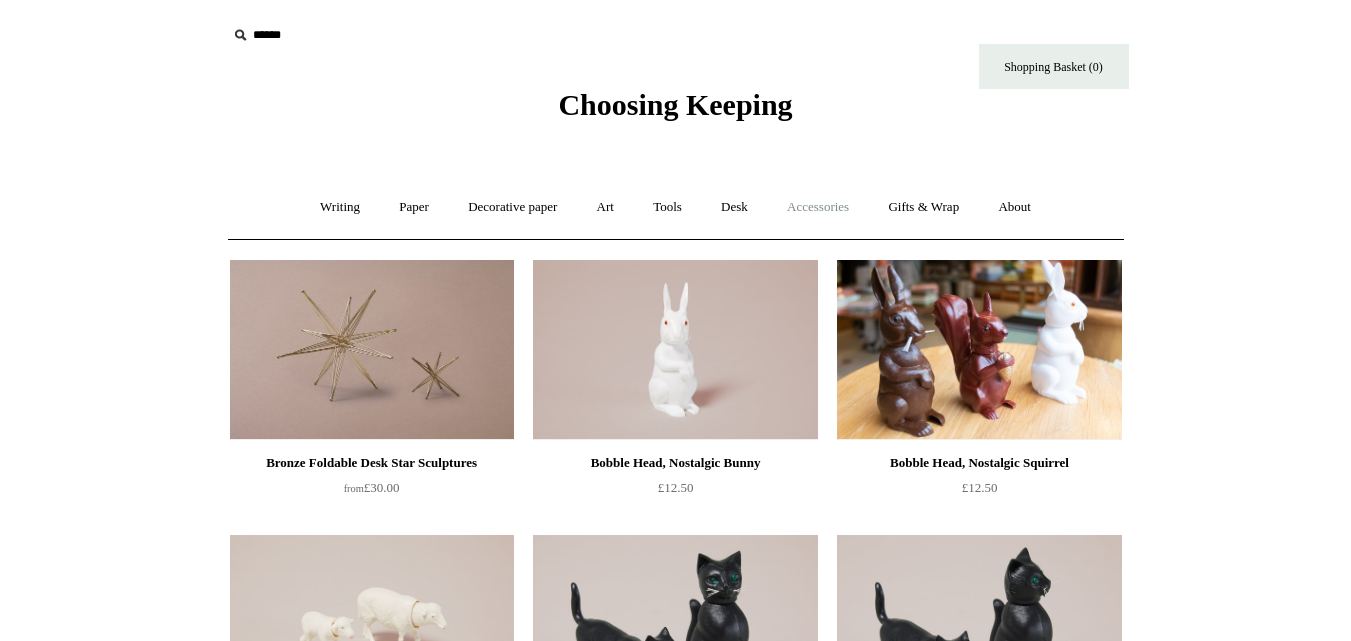 click on "Accessories +" at bounding box center (818, 207) 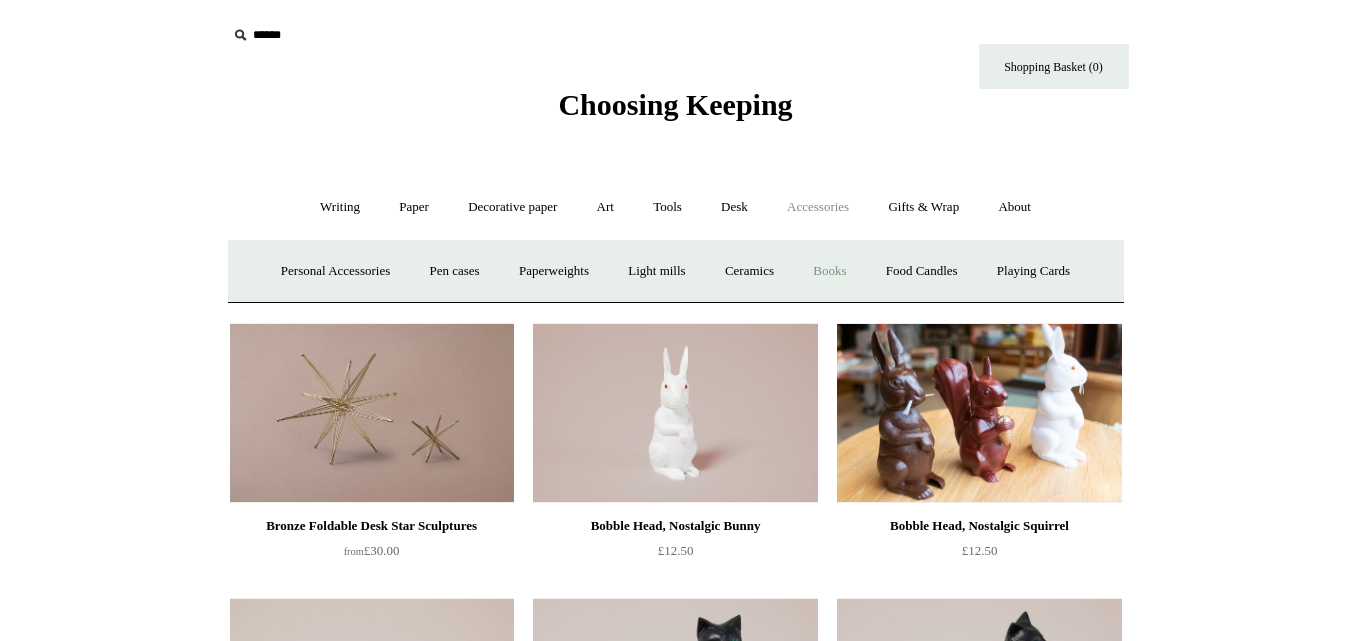 click on "Books" at bounding box center (829, 271) 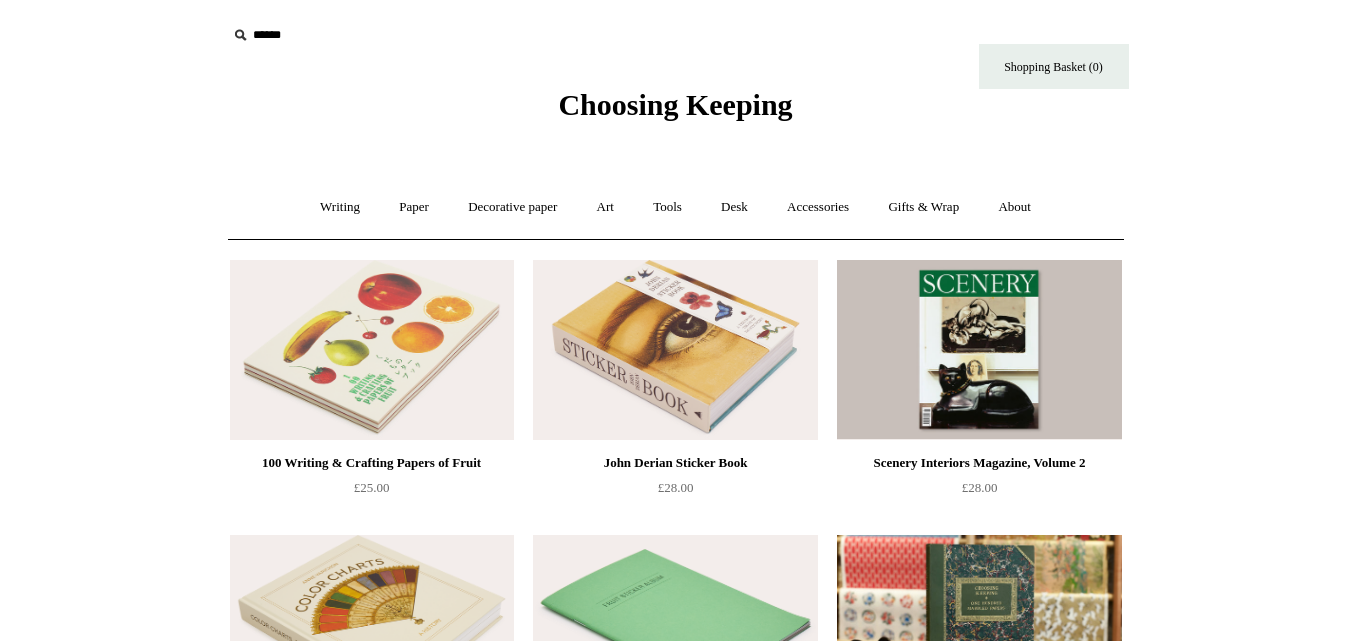 scroll, scrollTop: 0, scrollLeft: 0, axis: both 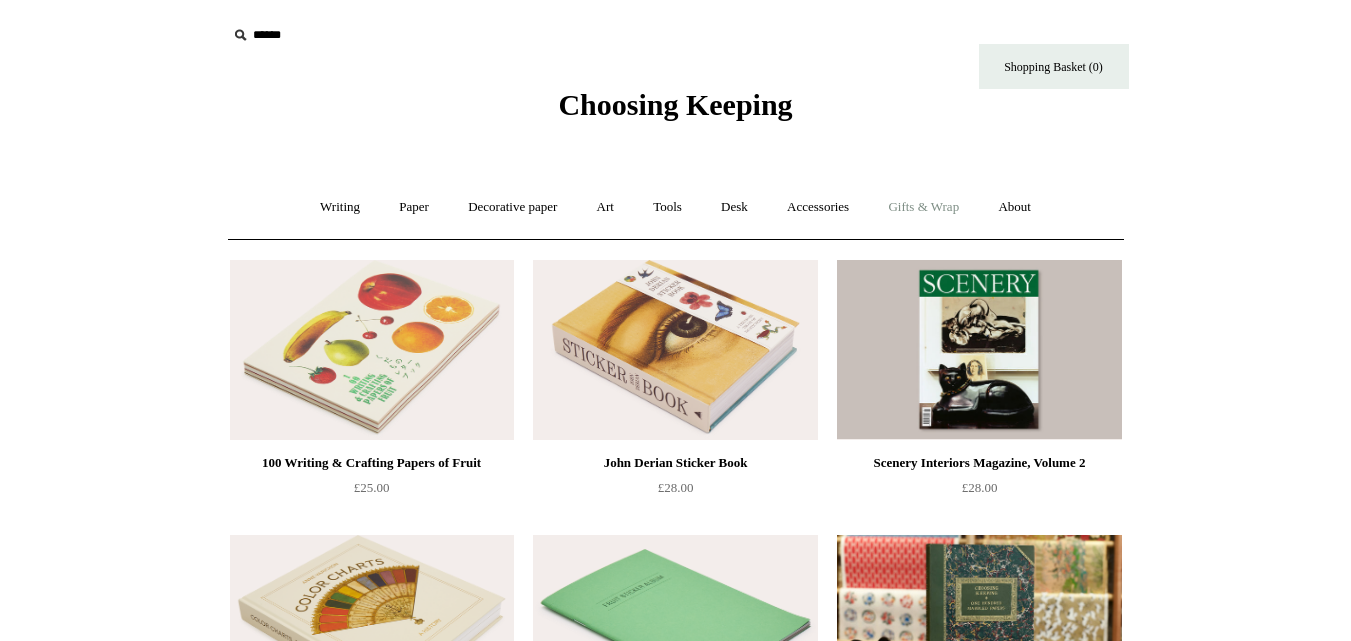 click on "Gifts & Wrap +" at bounding box center (923, 207) 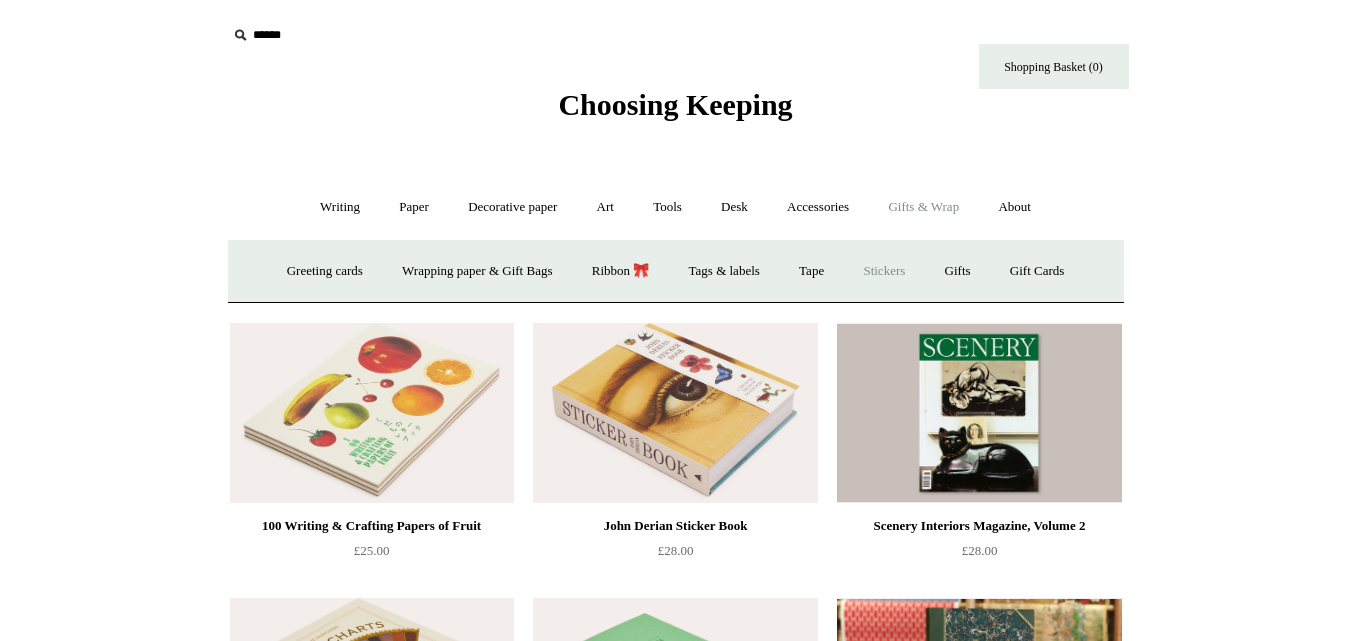 click on "Stickers" at bounding box center [884, 271] 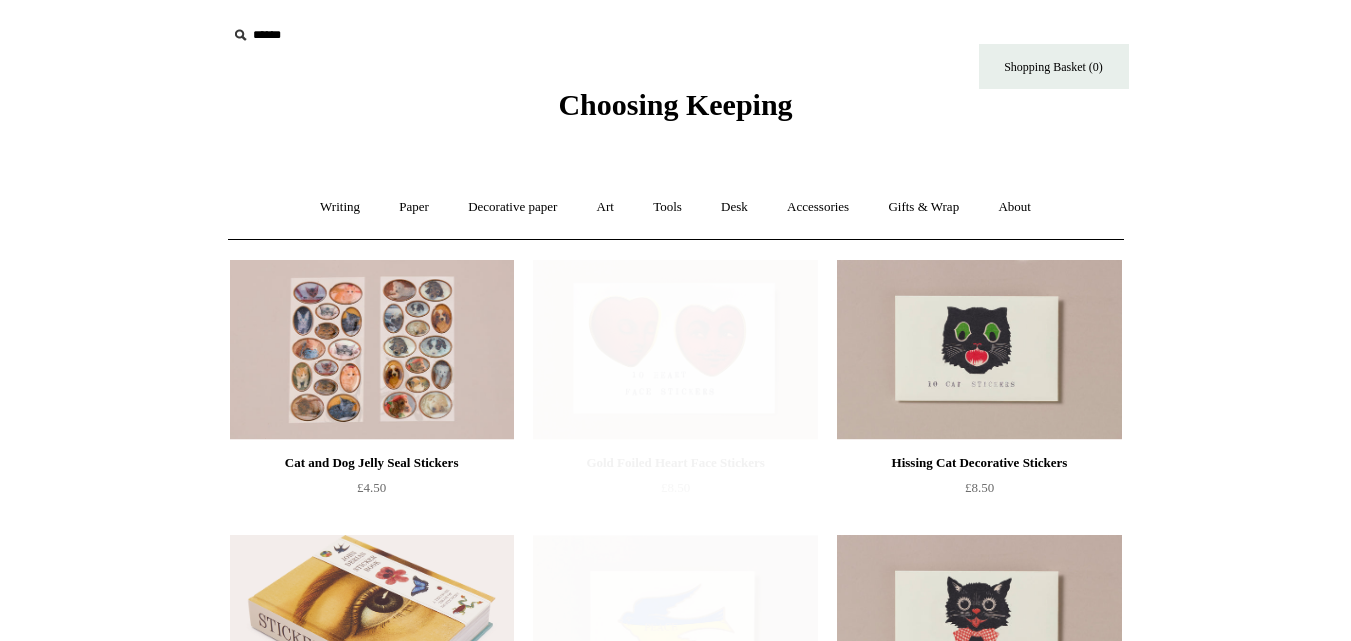 scroll, scrollTop: 0, scrollLeft: 0, axis: both 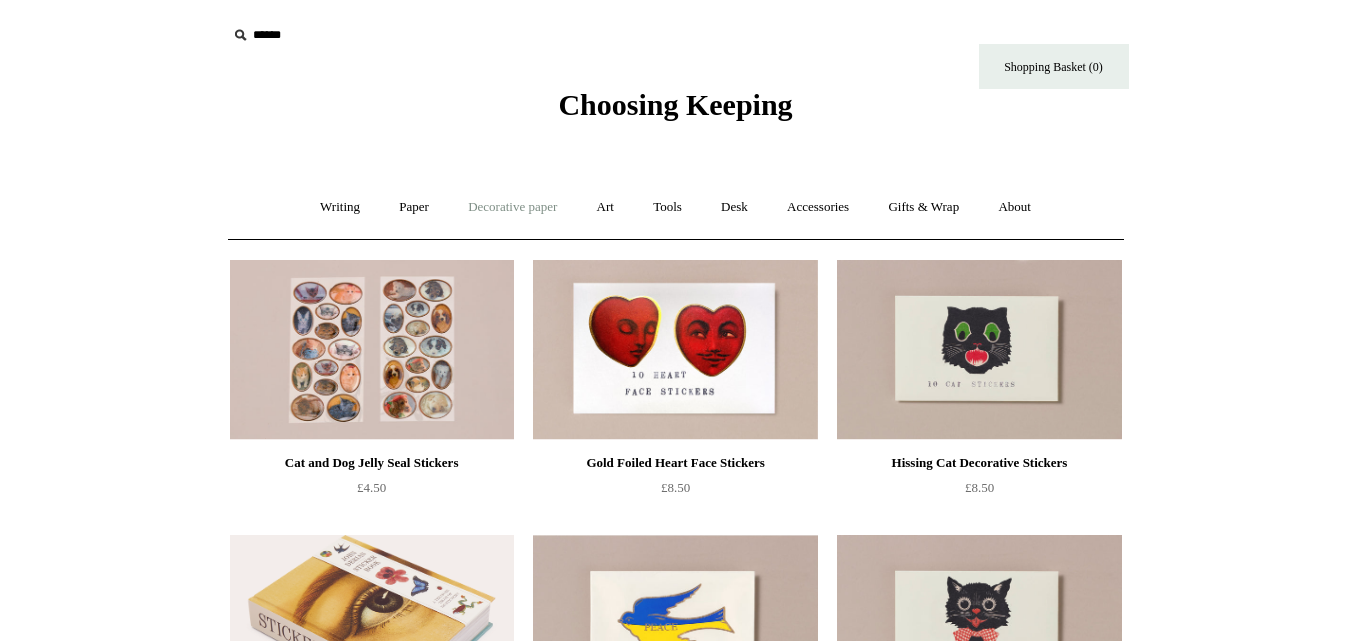 click on "Decorative paper +" at bounding box center (512, 207) 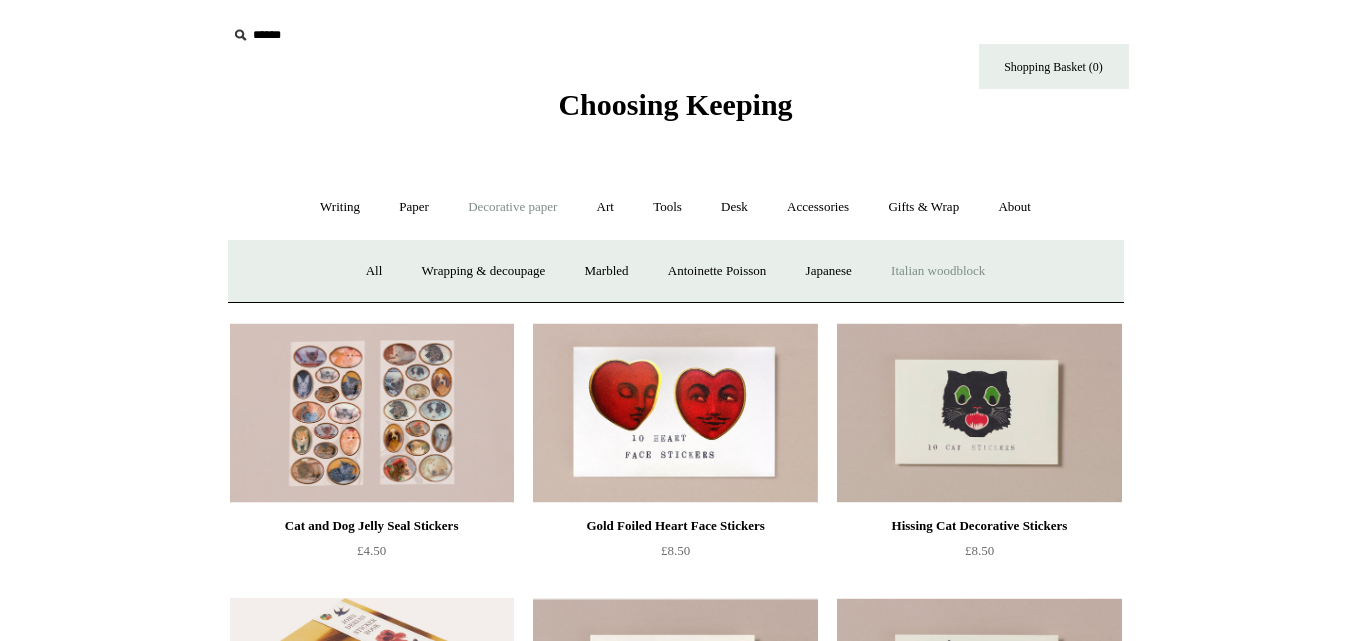 click on "Italian woodblock" at bounding box center [938, 271] 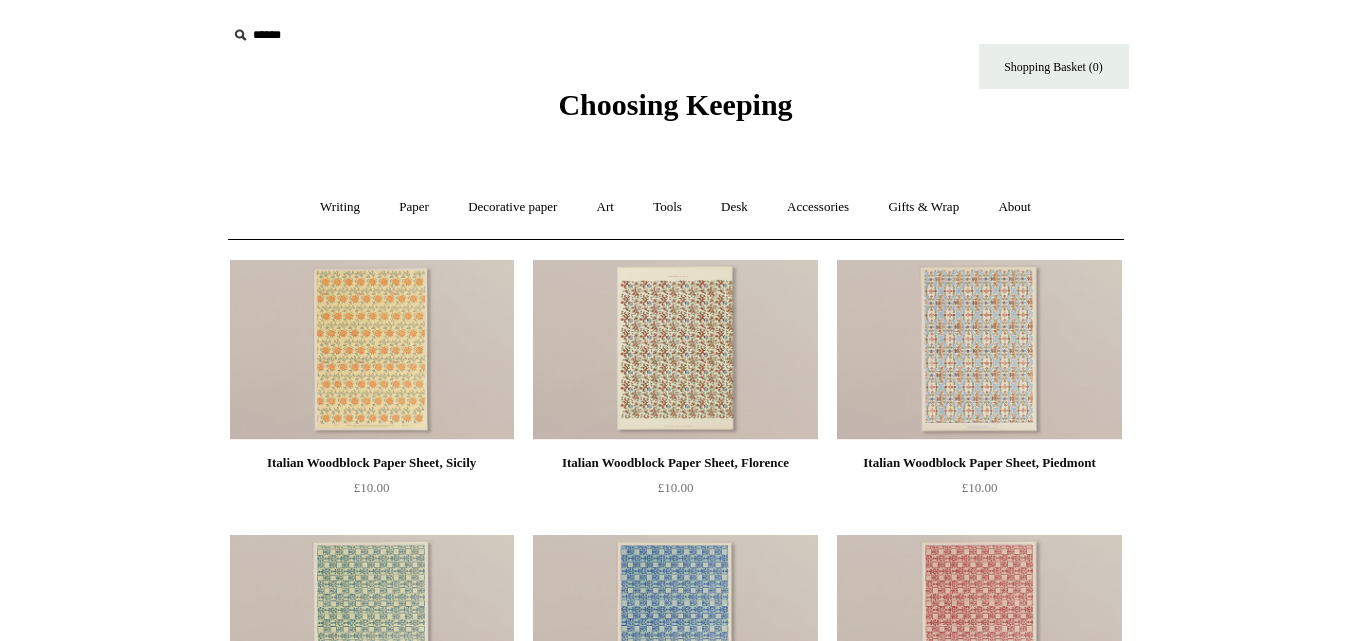 scroll, scrollTop: 0, scrollLeft: 0, axis: both 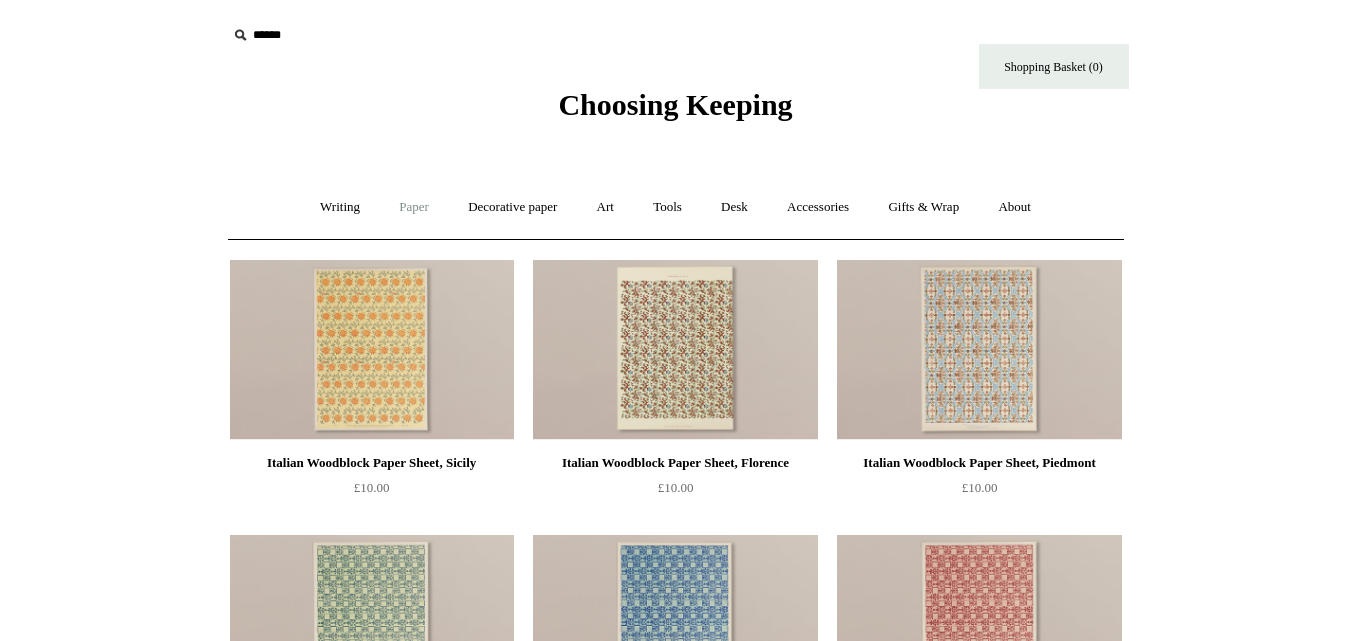 click on "Paper +" at bounding box center [414, 207] 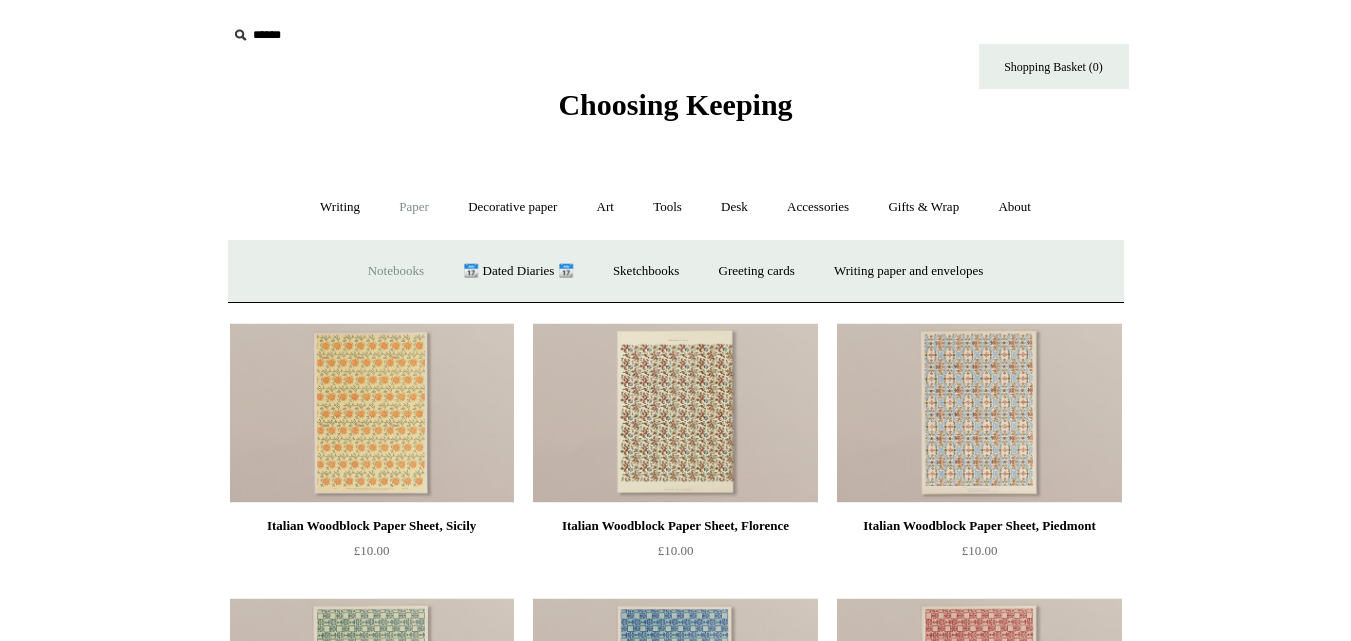 click on "Notebooks +" at bounding box center [396, 271] 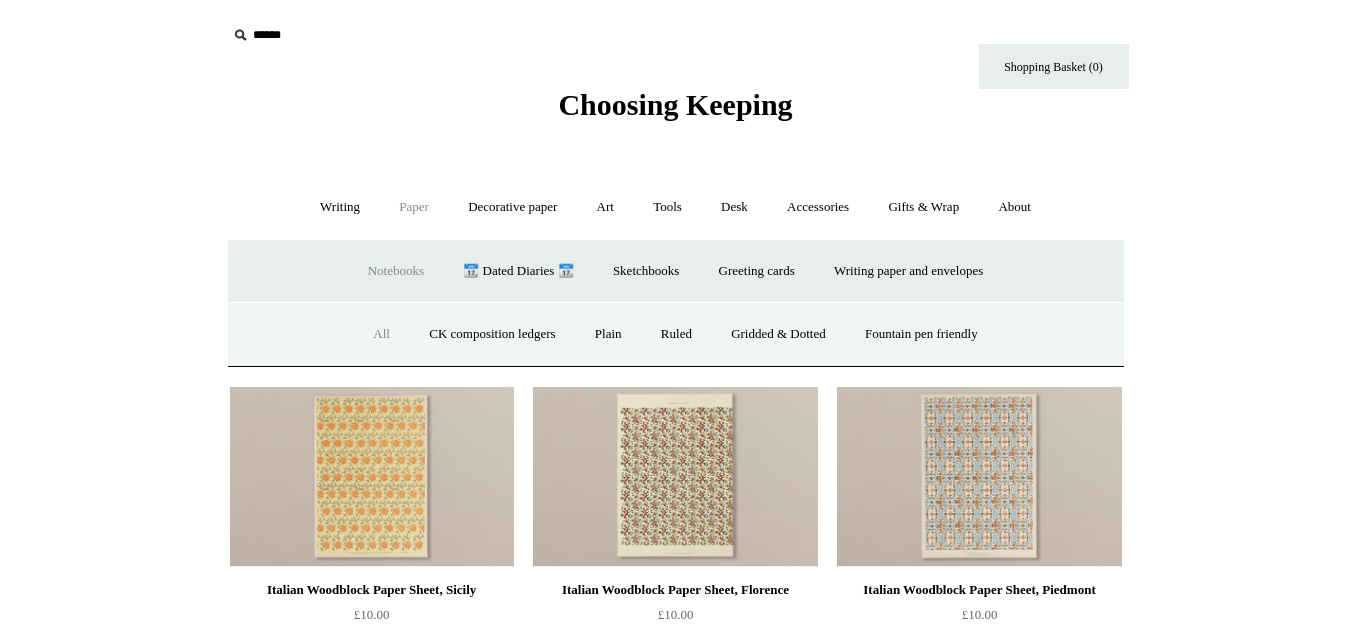 click on "All" at bounding box center (381, 334) 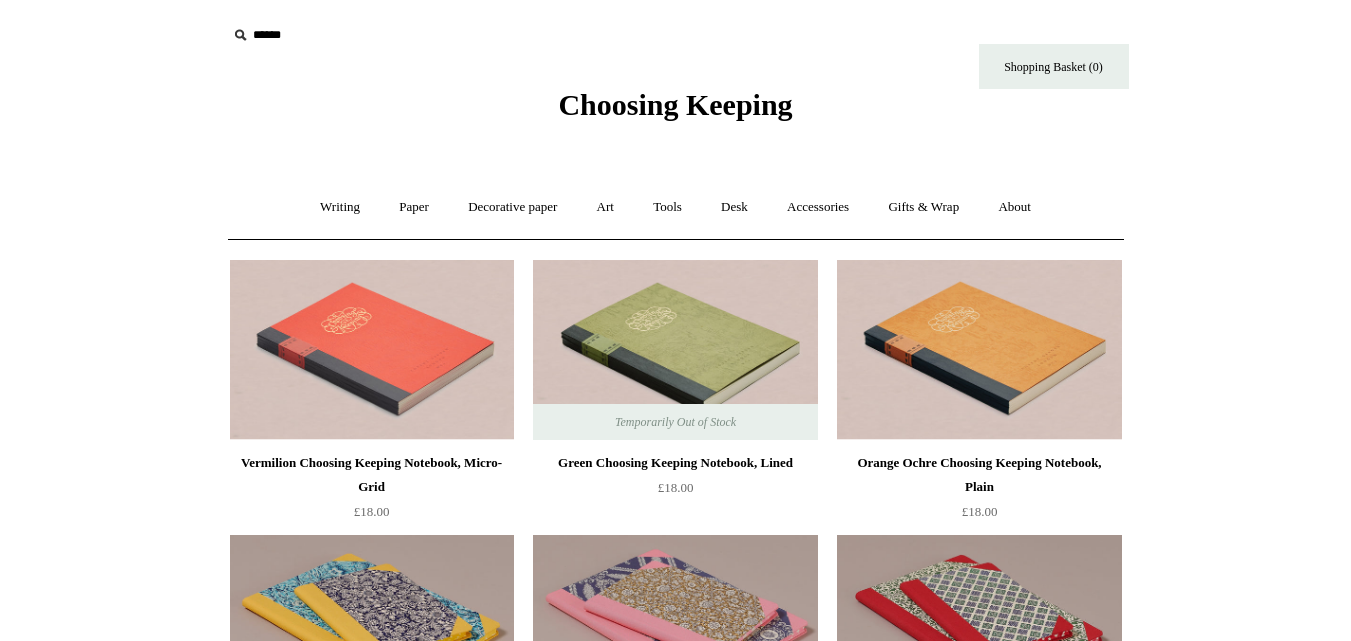 scroll, scrollTop: 0, scrollLeft: 0, axis: both 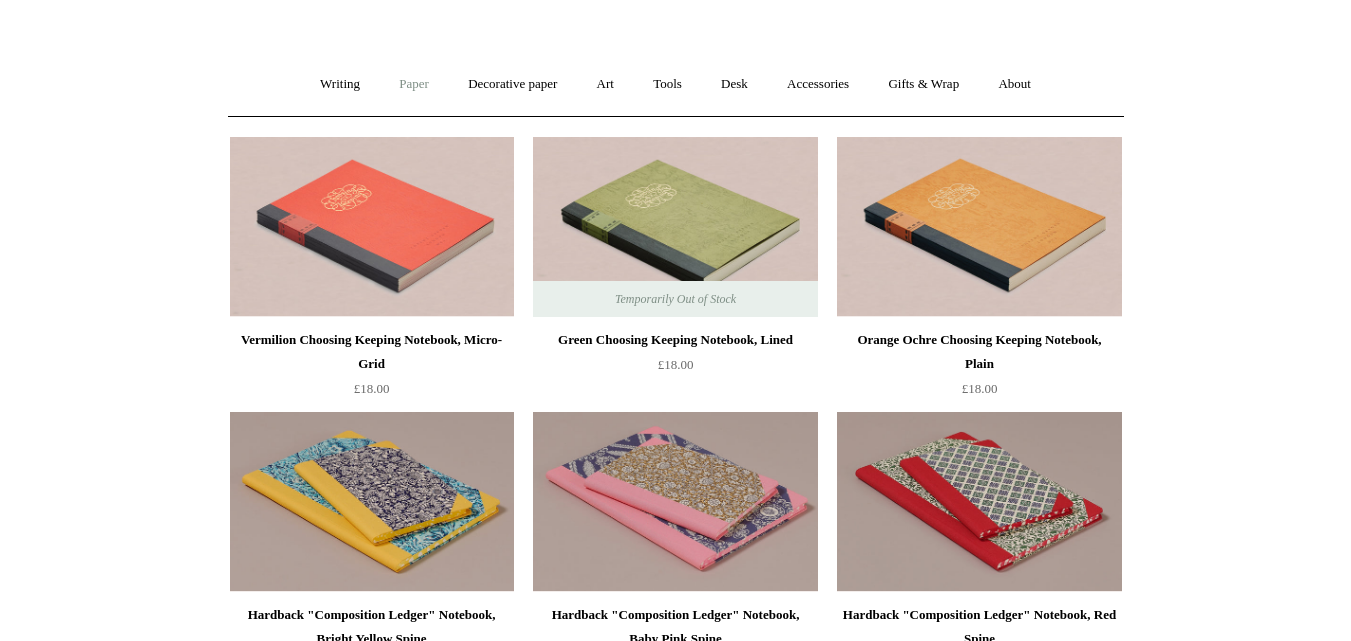 click on "Paper +" at bounding box center (414, 84) 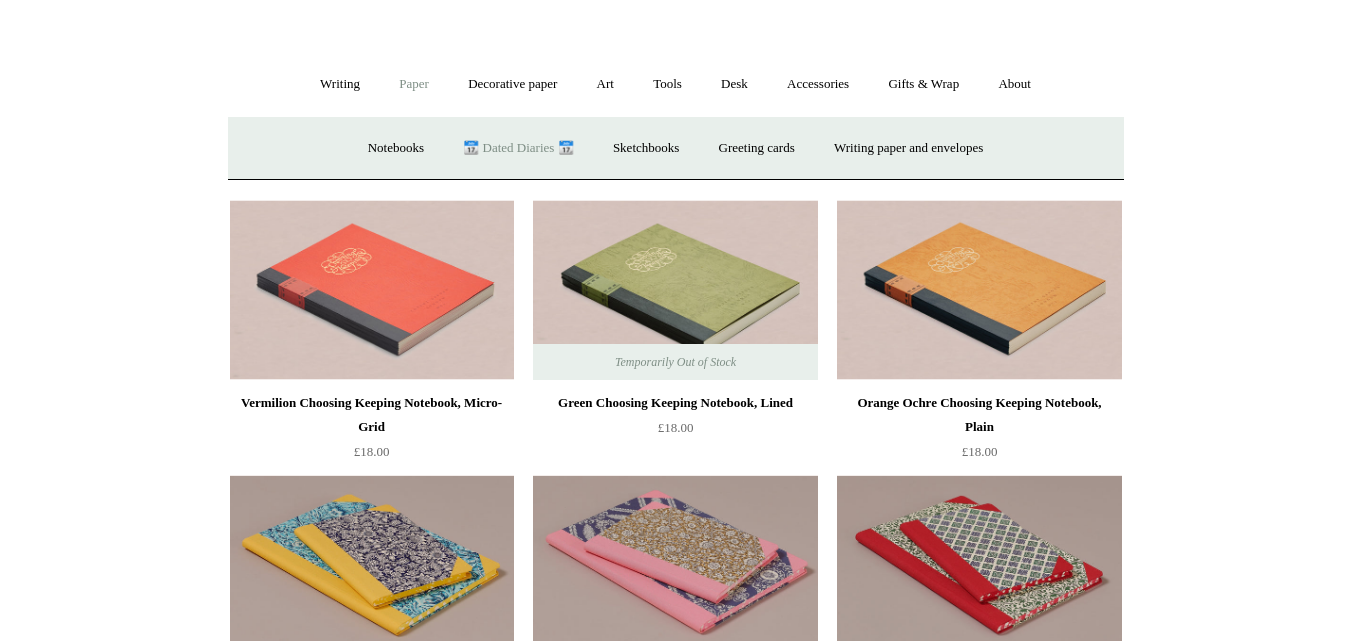 click on "📆 Dated Diaries 📆" at bounding box center [518, 148] 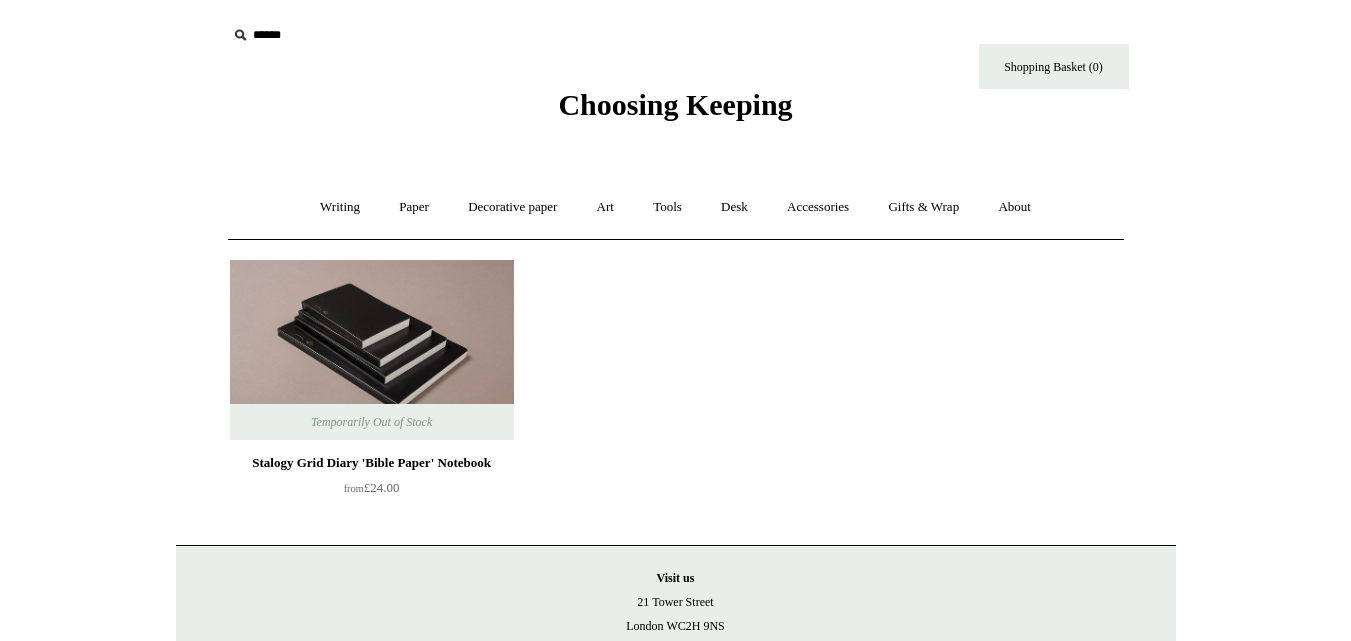 scroll, scrollTop: 0, scrollLeft: 0, axis: both 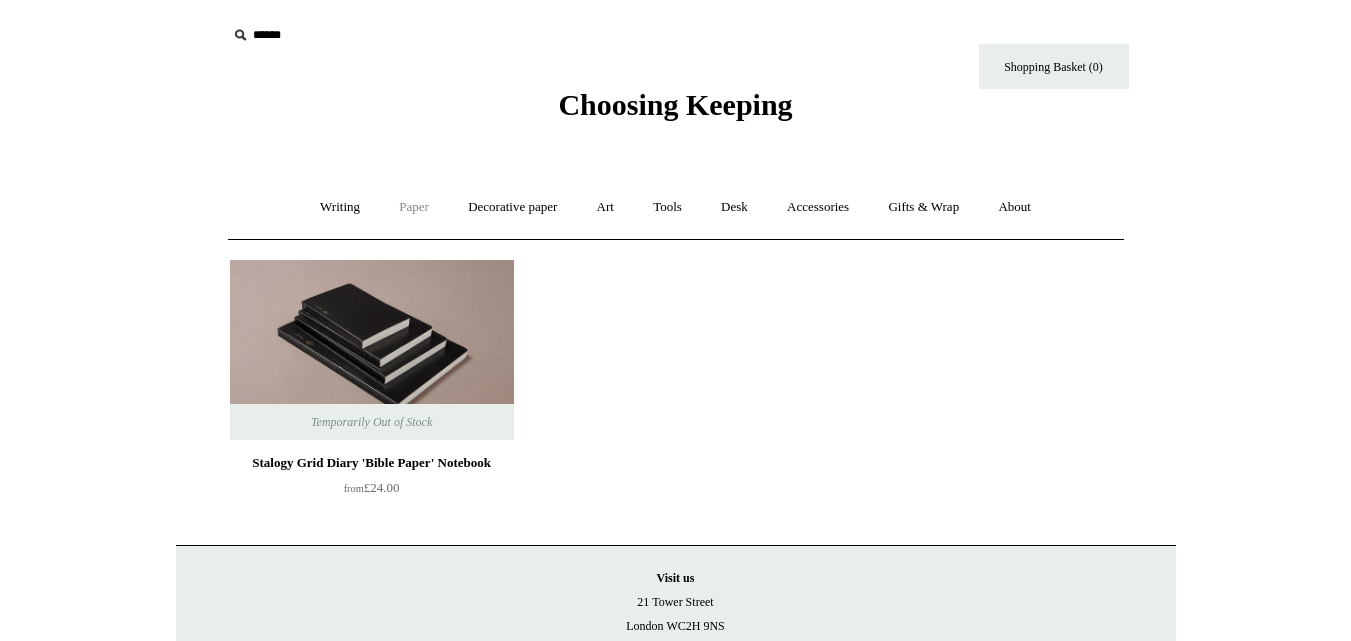 click on "Paper +" at bounding box center (414, 207) 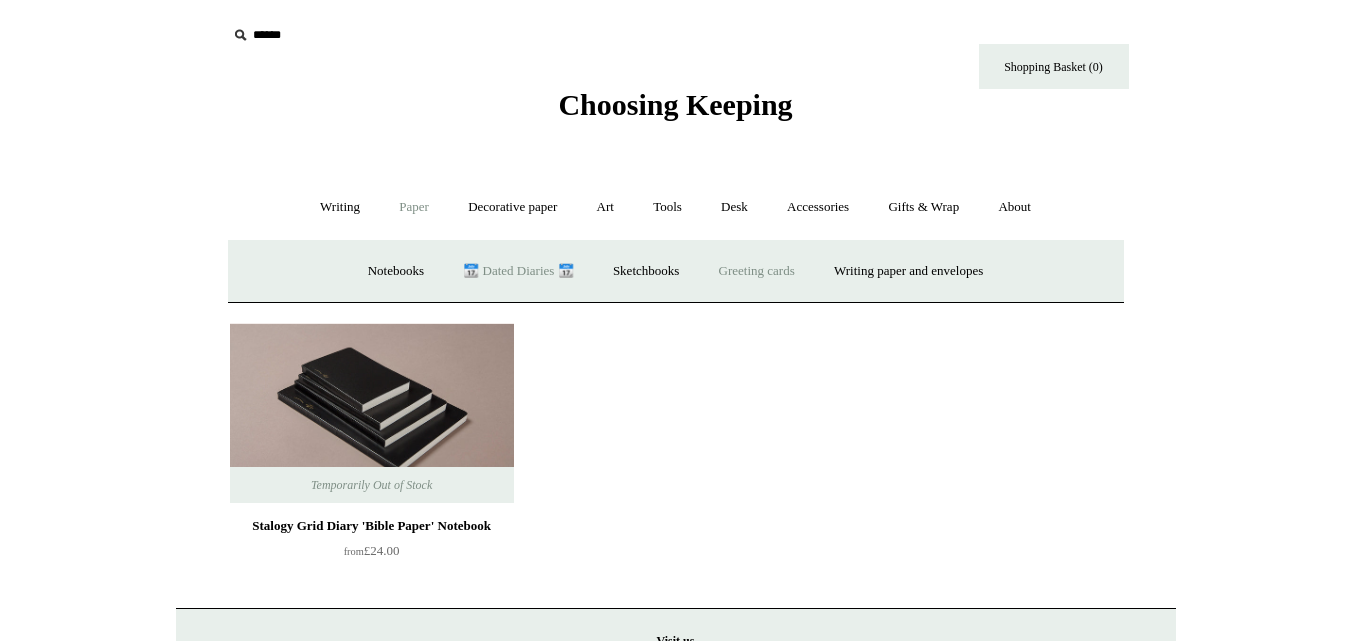 click on "Greeting cards +" at bounding box center [757, 271] 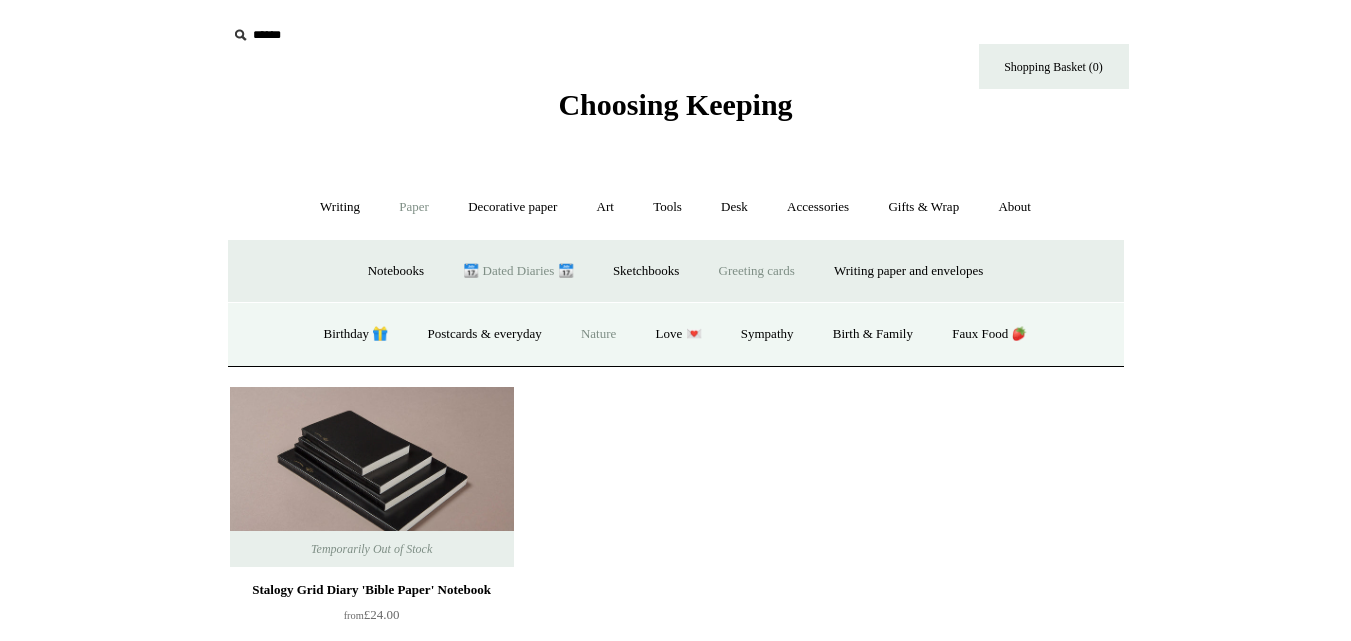 click on "Nature" at bounding box center [598, 334] 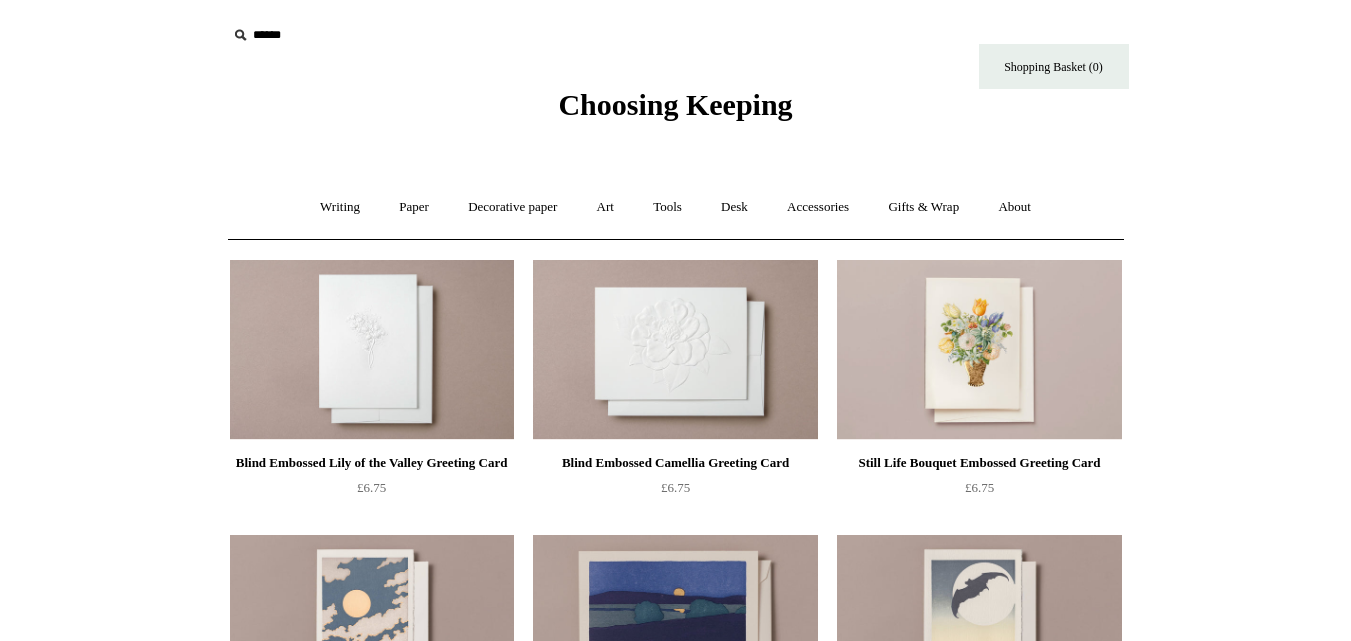 scroll, scrollTop: 0, scrollLeft: 0, axis: both 